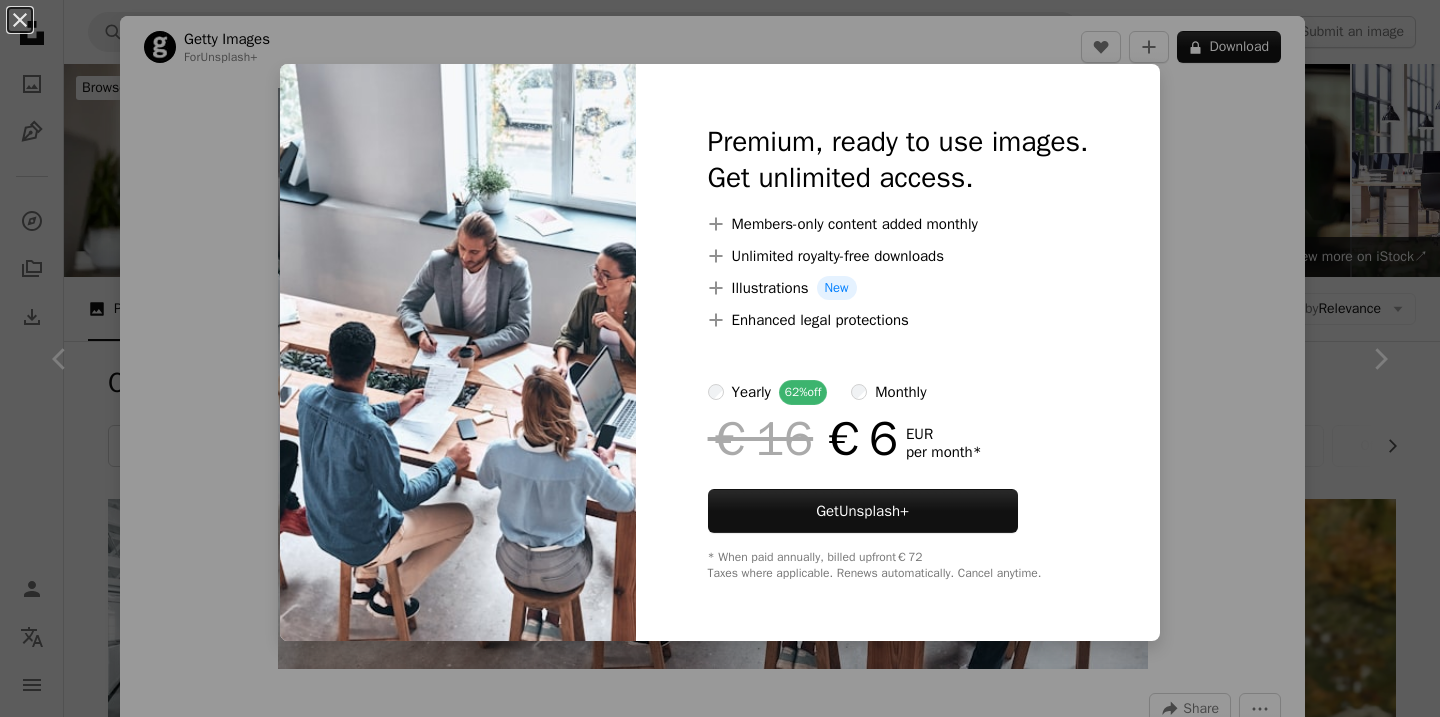 scroll, scrollTop: 636, scrollLeft: 0, axis: vertical 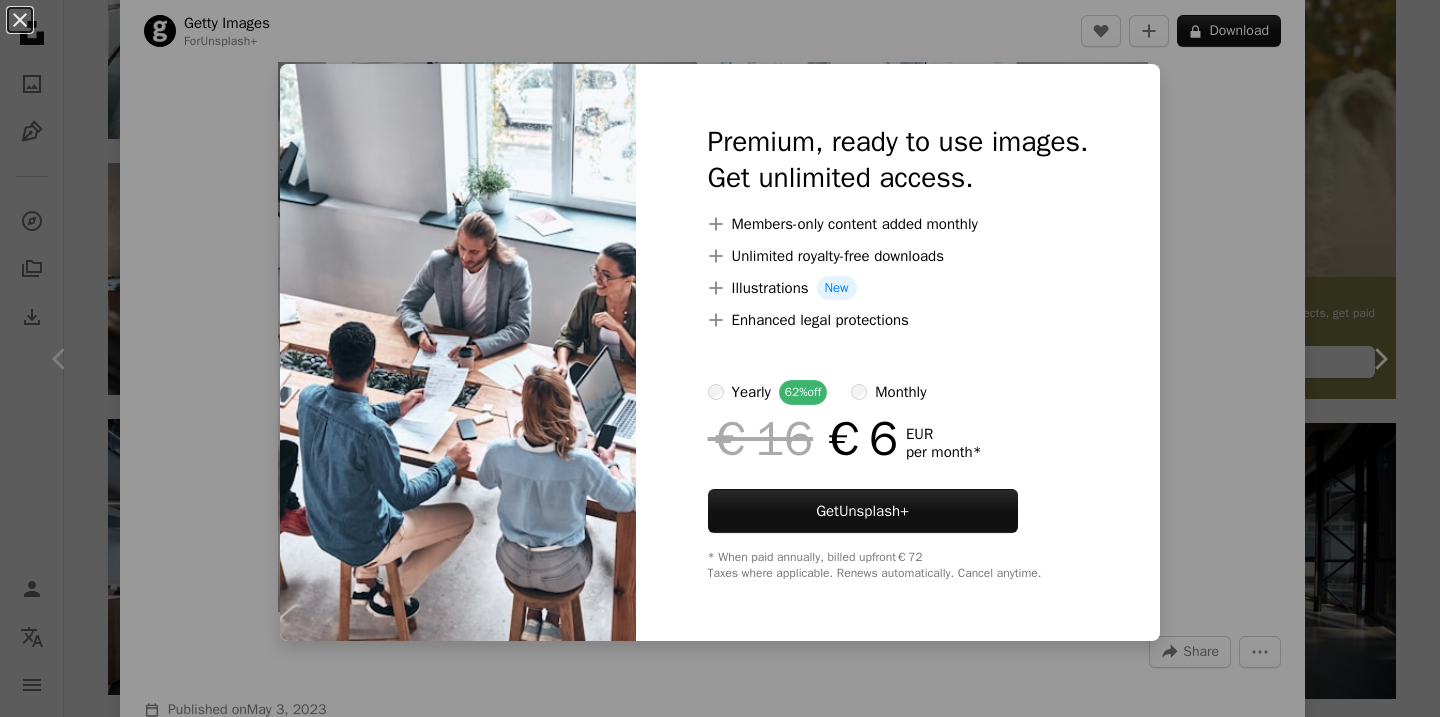 click on "An X shape Premium, ready to use images. Get unlimited access. A plus sign Members-only content added monthly A plus sign Unlimited royalty-free downloads A plus sign Illustrations  New A plus sign Enhanced legal protections yearly 62%  off monthly €16   €6 EUR per month * Get  Unsplash+ * When paid annually, billed upfront  €72 Taxes where applicable. Renews automatically. Cancel anytime." at bounding box center [720, 358] 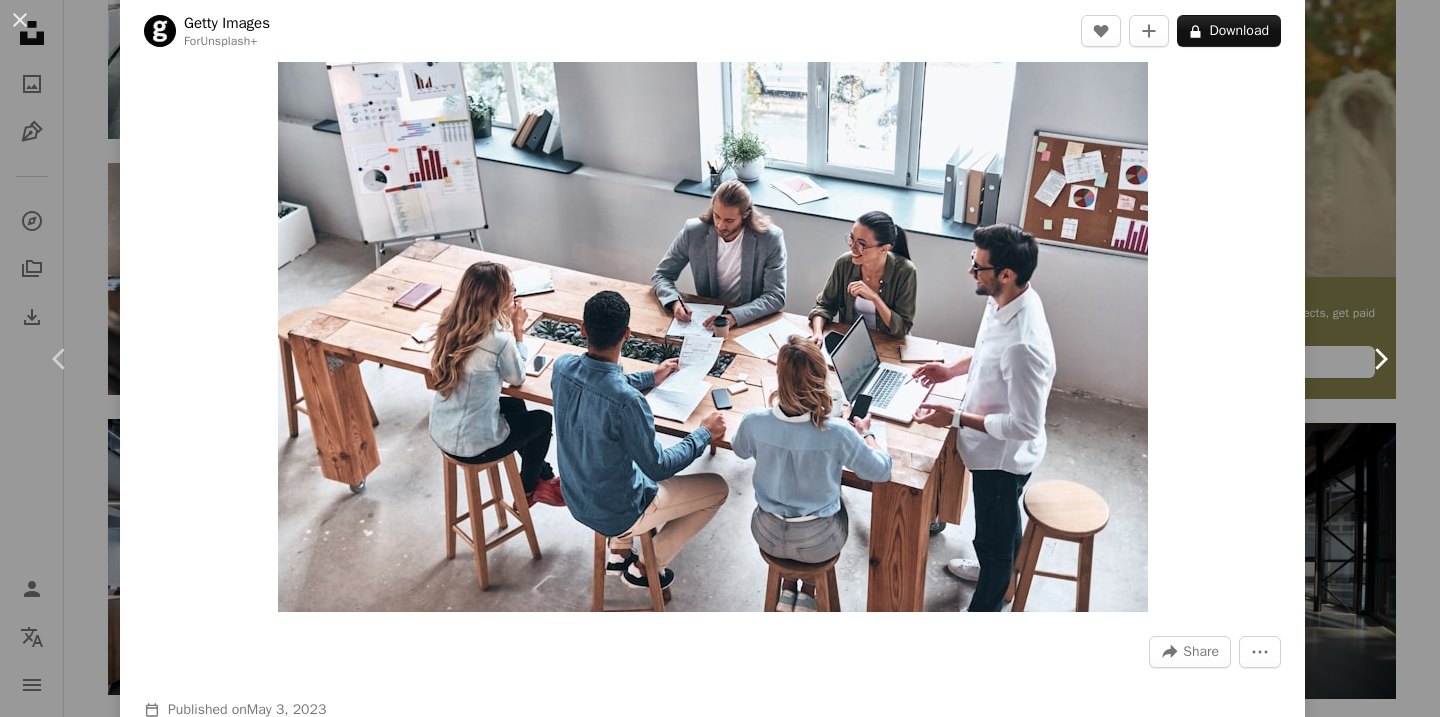 click on "Chevron right" 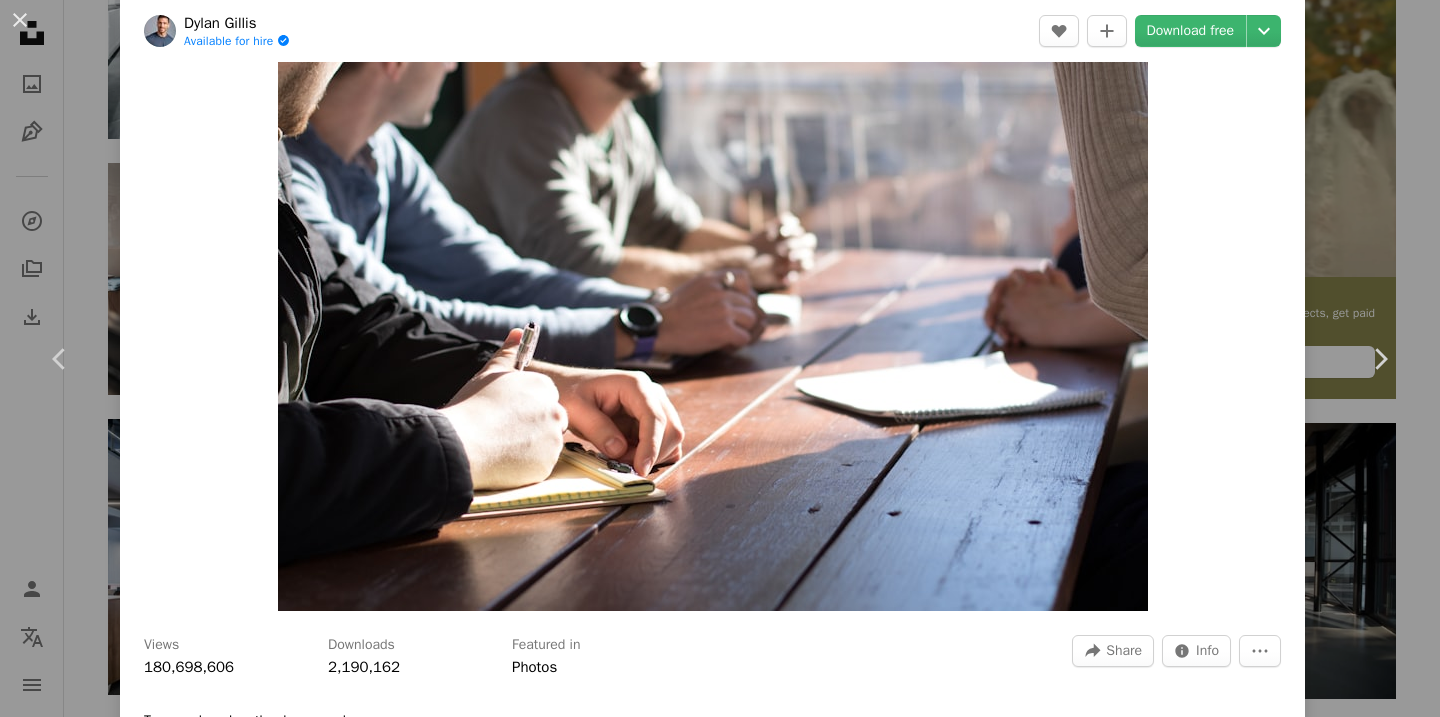 scroll, scrollTop: 0, scrollLeft: 0, axis: both 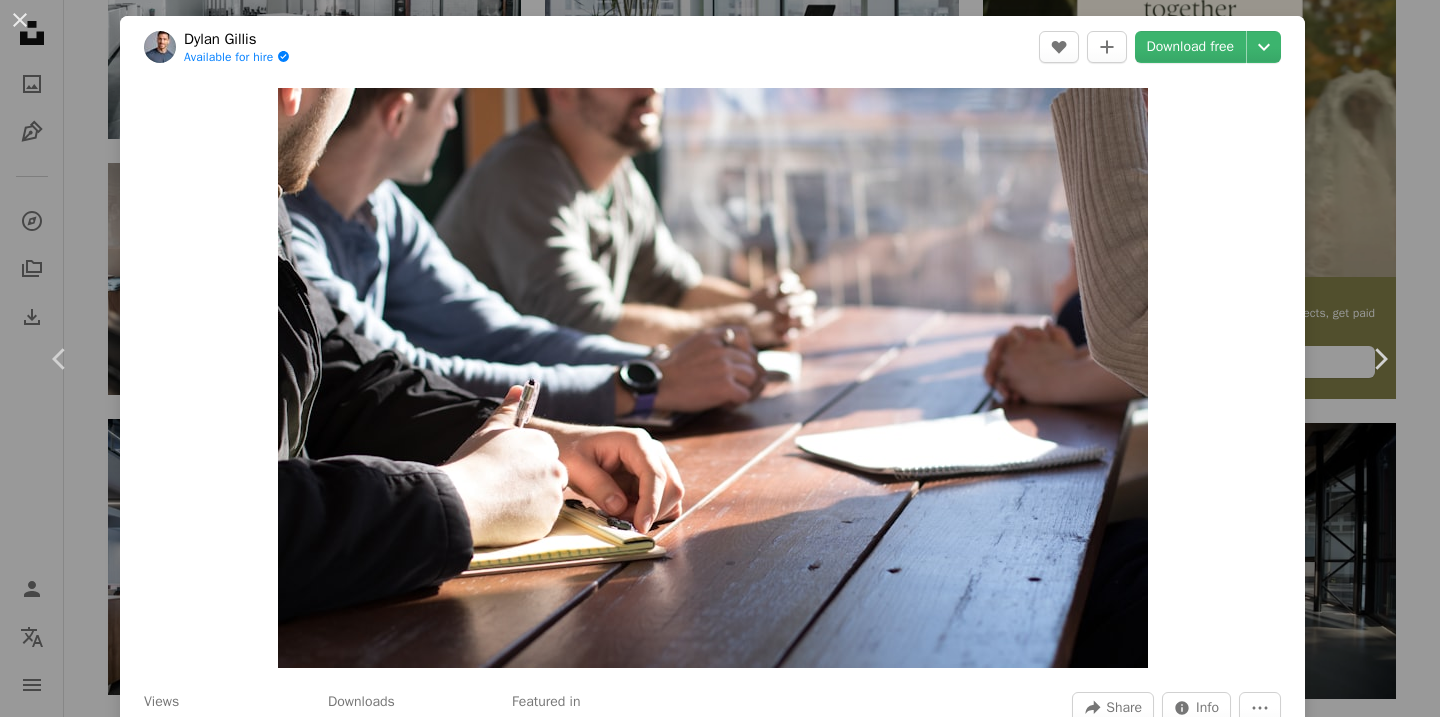 click on "[FIRST] [LAST]" at bounding box center (720, 358) 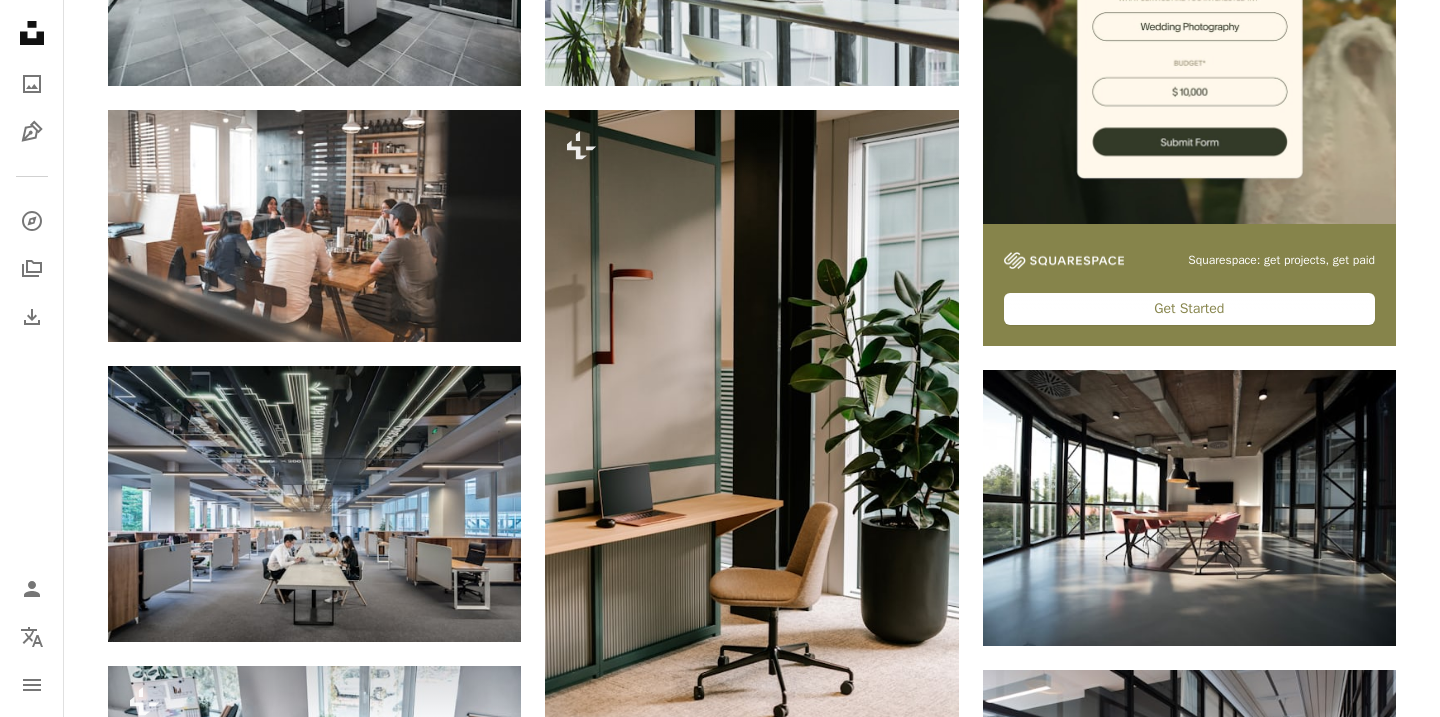 scroll, scrollTop: 731, scrollLeft: 0, axis: vertical 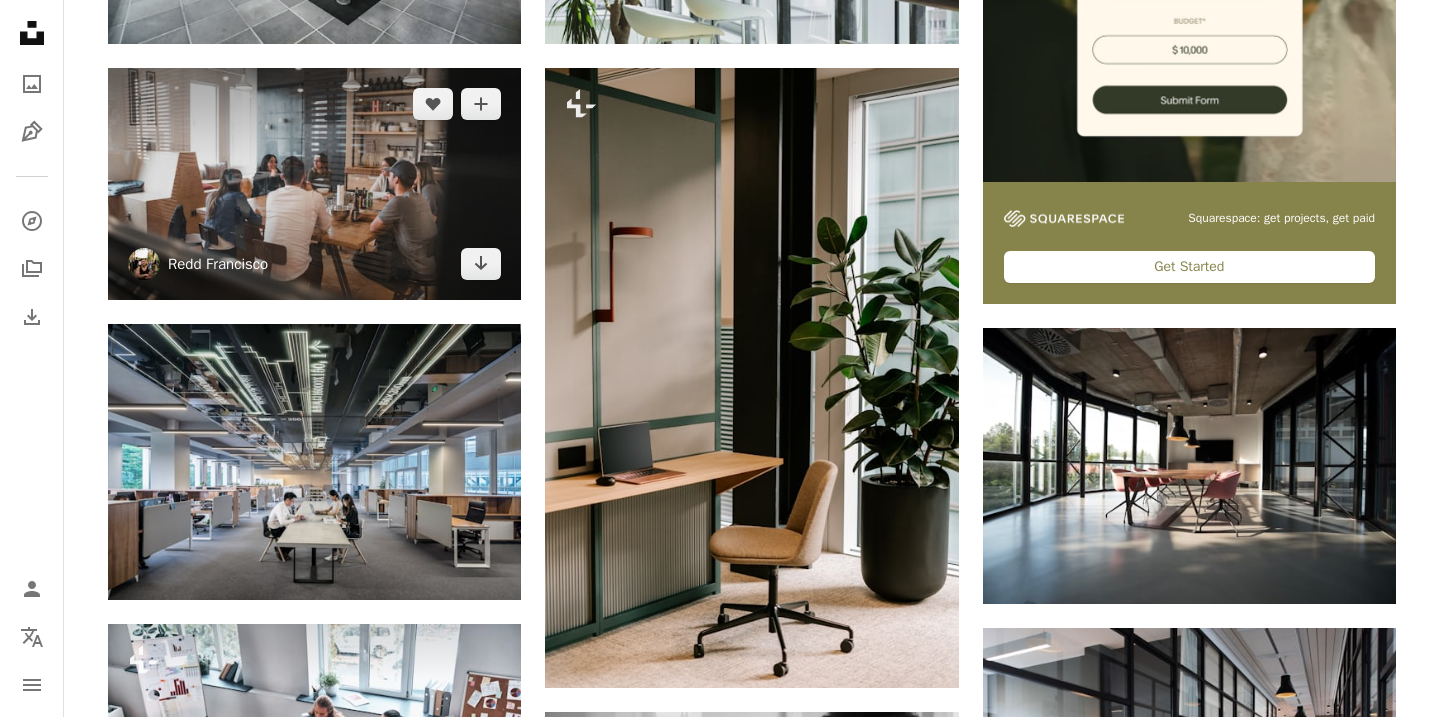 click on "Redd Francisco" at bounding box center [218, 264] 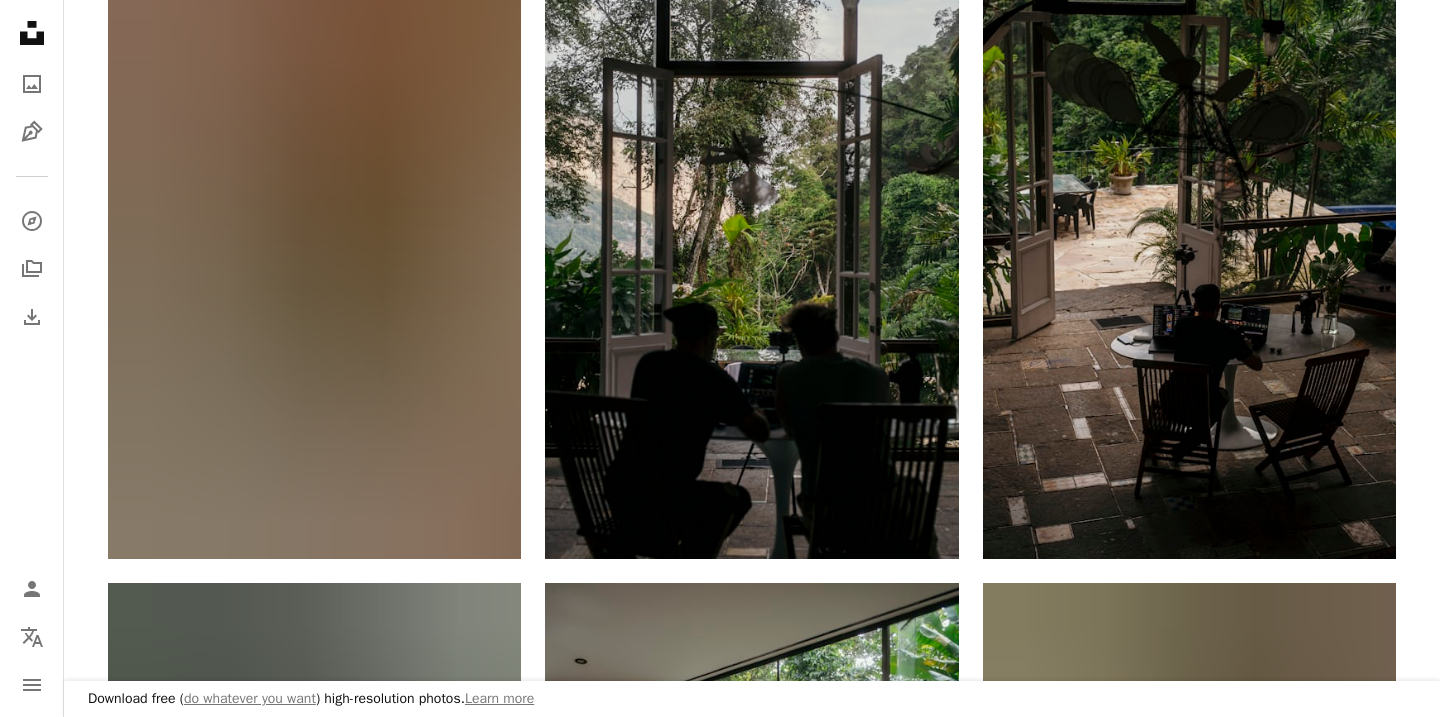 scroll, scrollTop: 0, scrollLeft: 0, axis: both 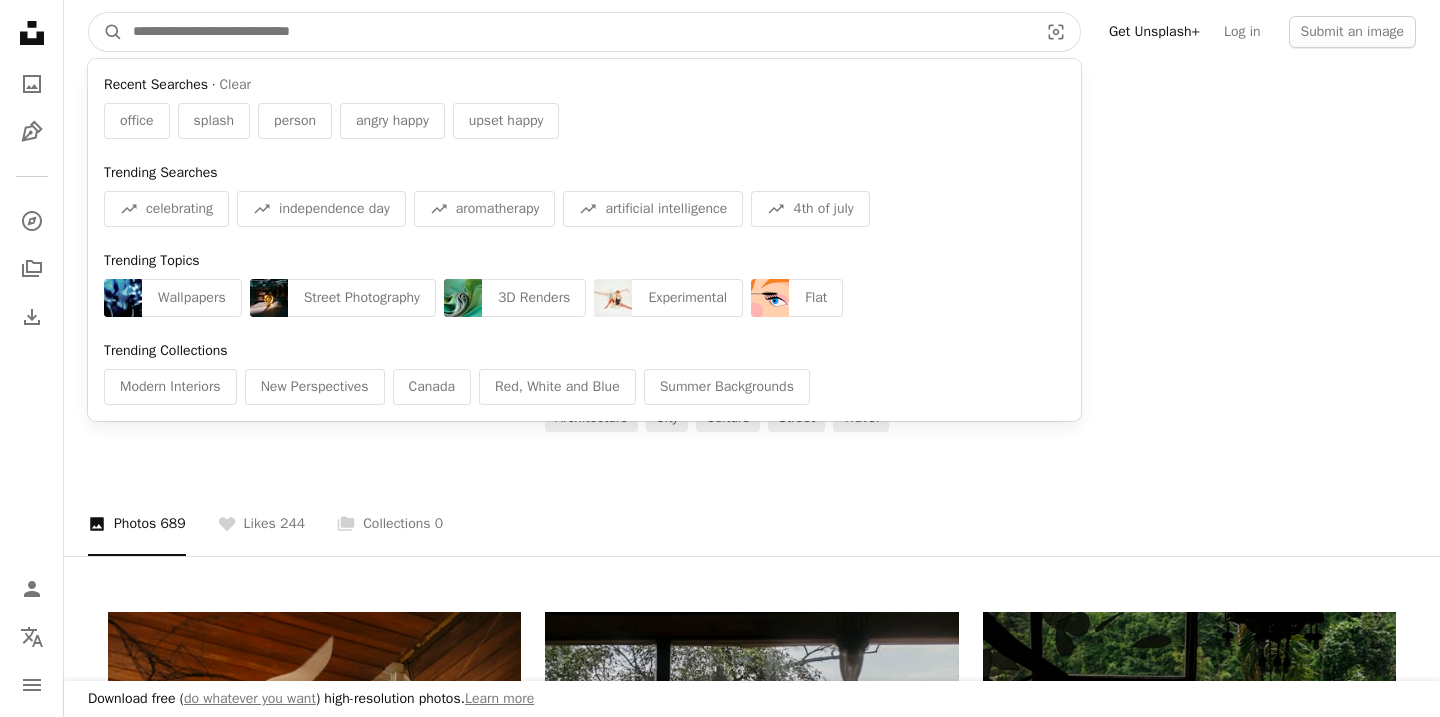 click at bounding box center (577, 32) 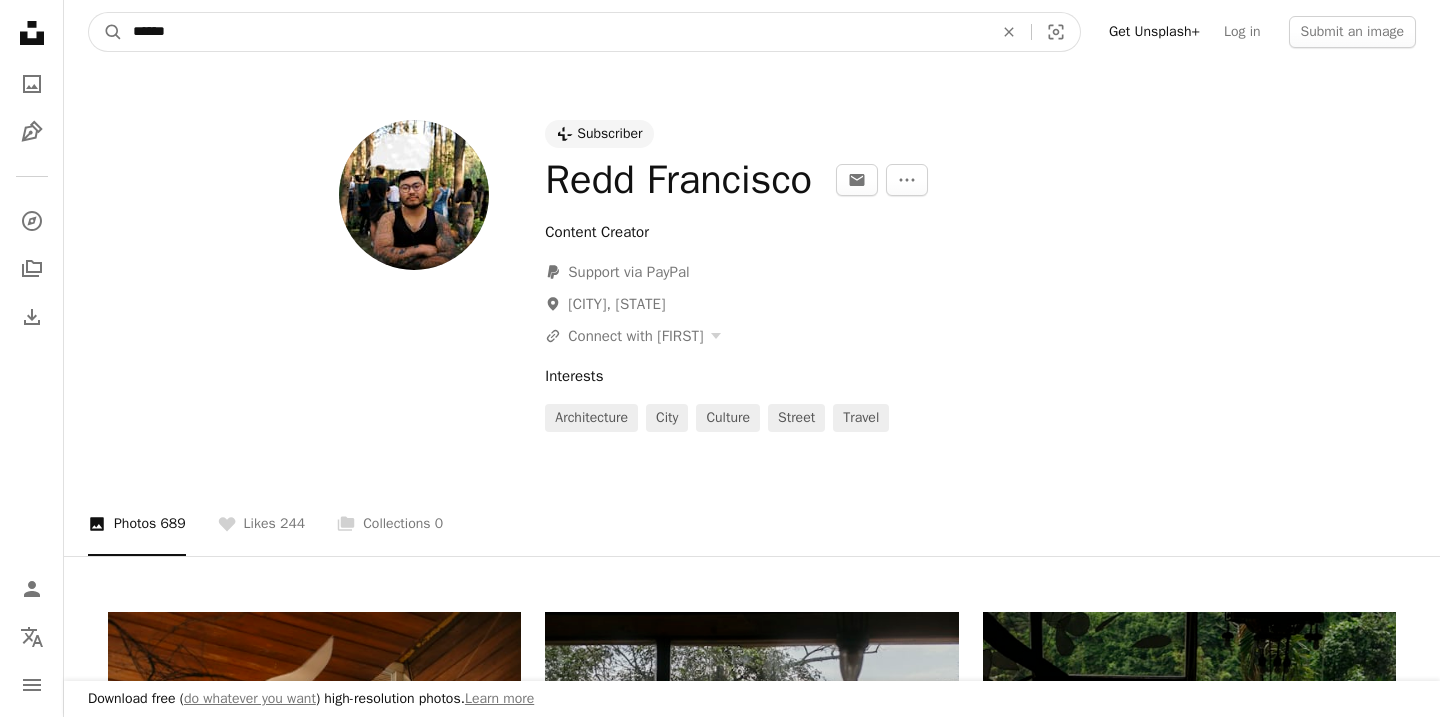 type on "******" 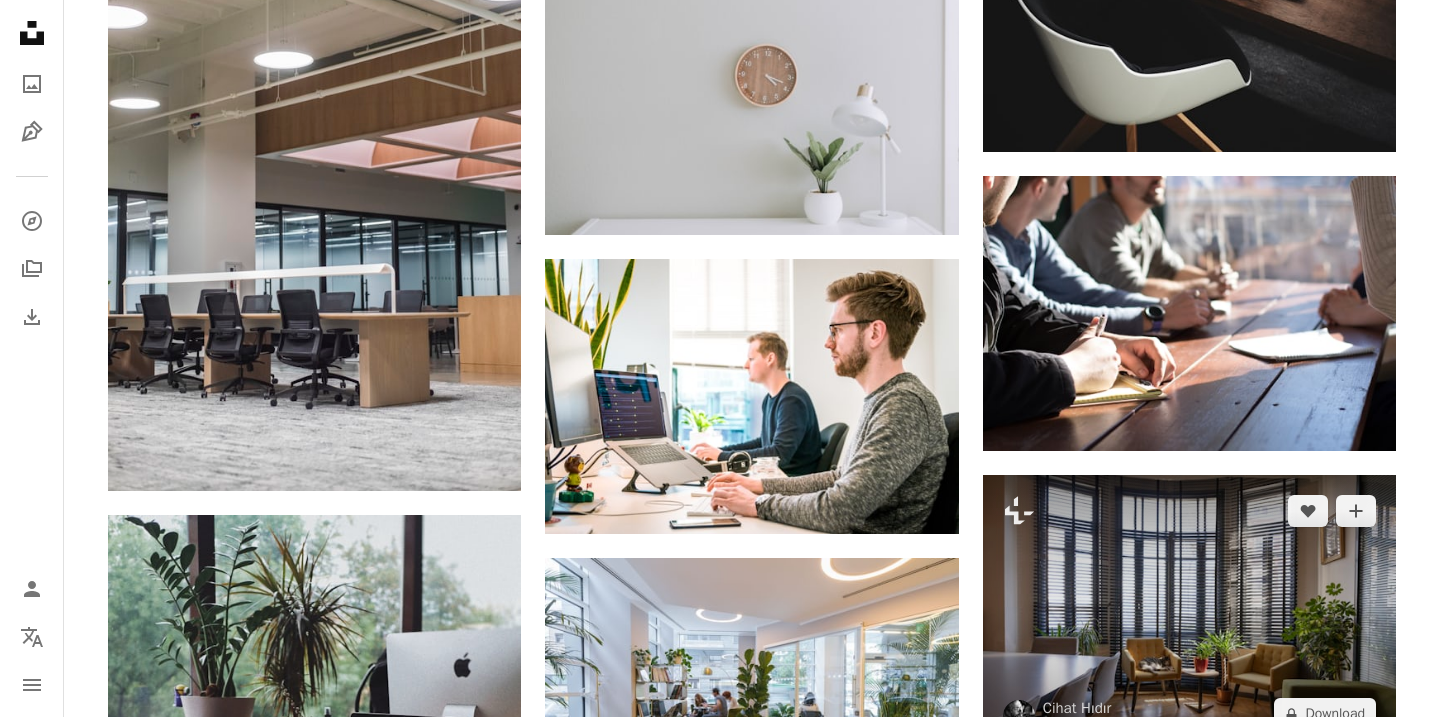 scroll, scrollTop: 1784, scrollLeft: 0, axis: vertical 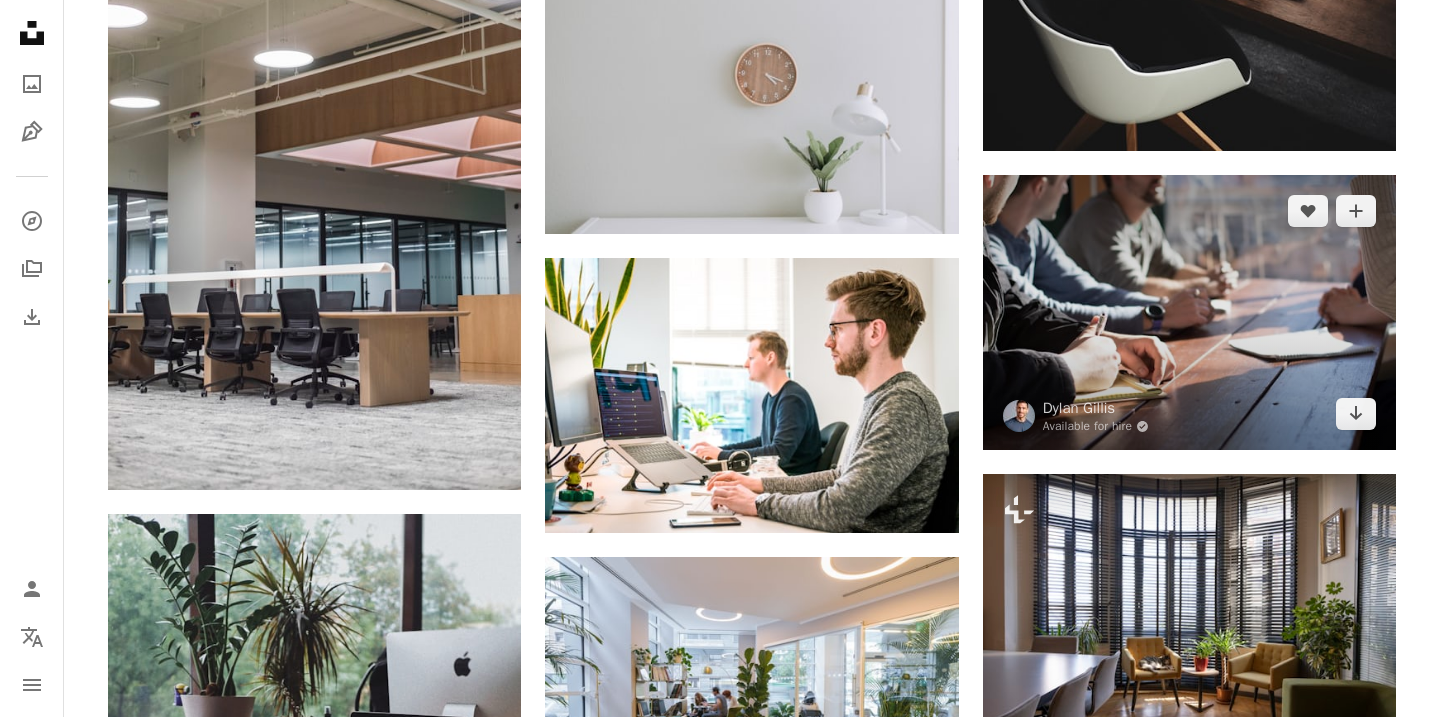 click at bounding box center [1189, 312] 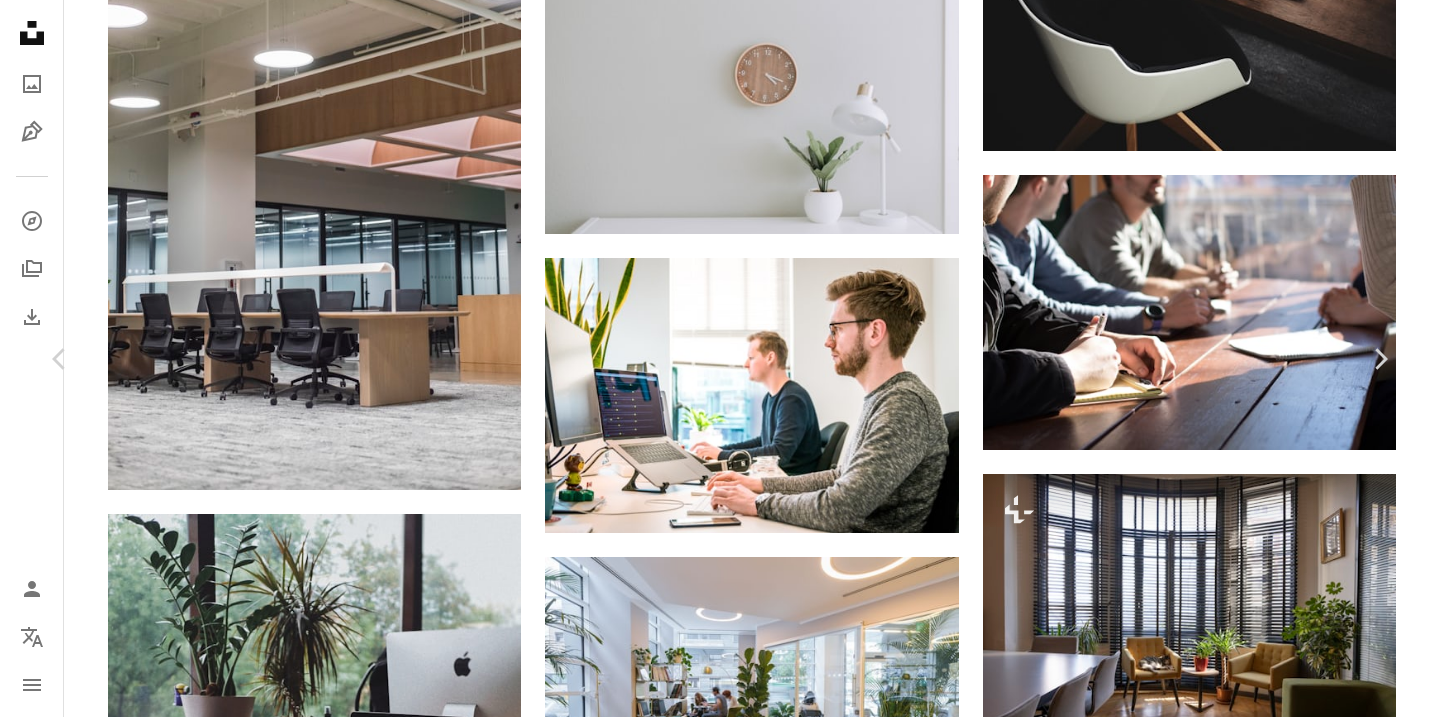 click on "Zoom in" at bounding box center [712, 2942] 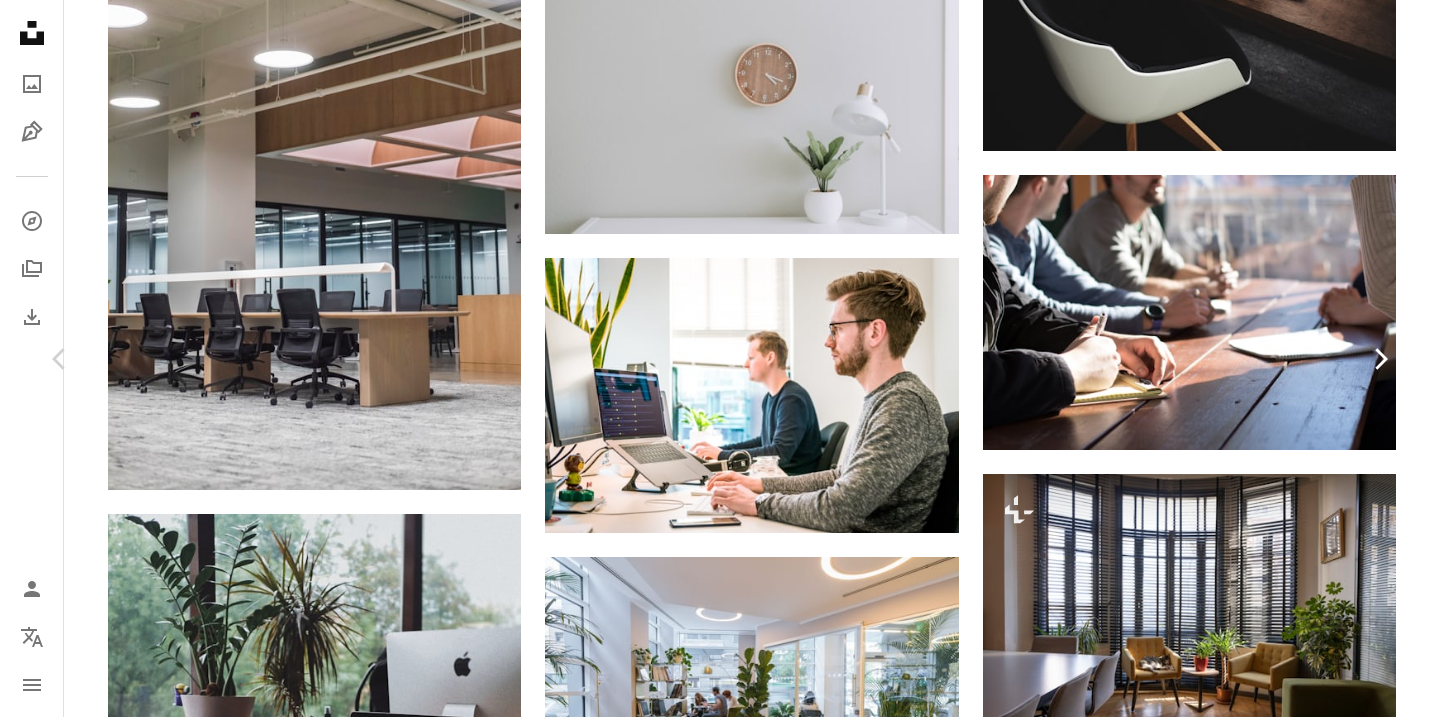 click on "Chevron right" at bounding box center (1380, 359) 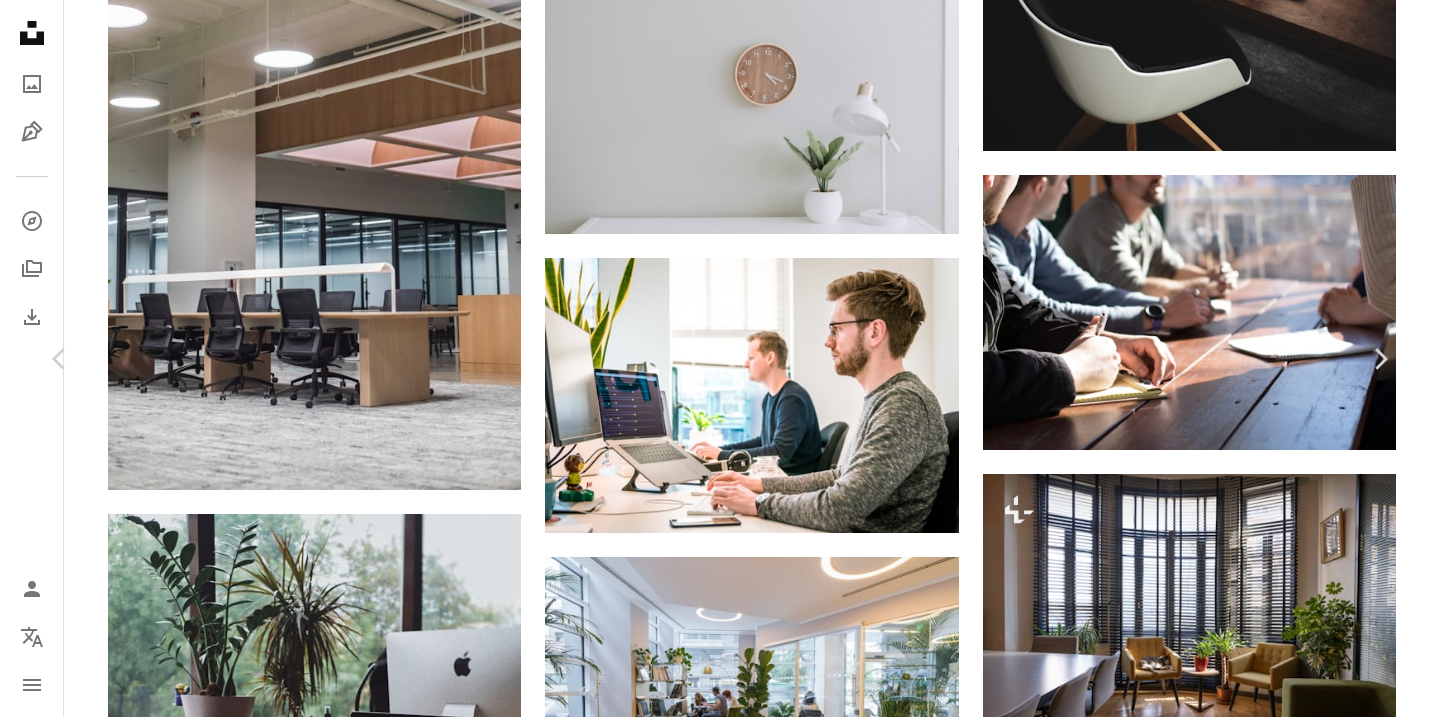 click on "Download free" at bounding box center (1191, 2611) 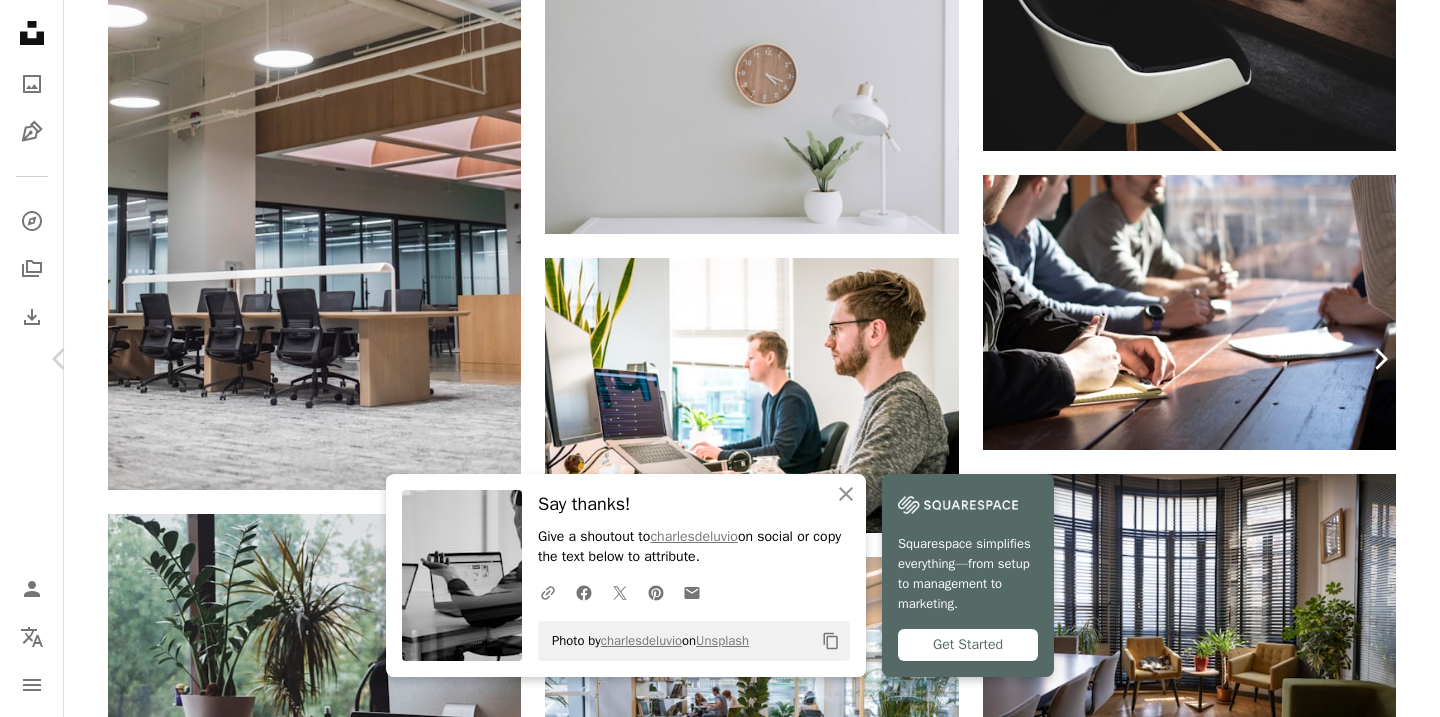 click on "Chevron right" at bounding box center [1380, 359] 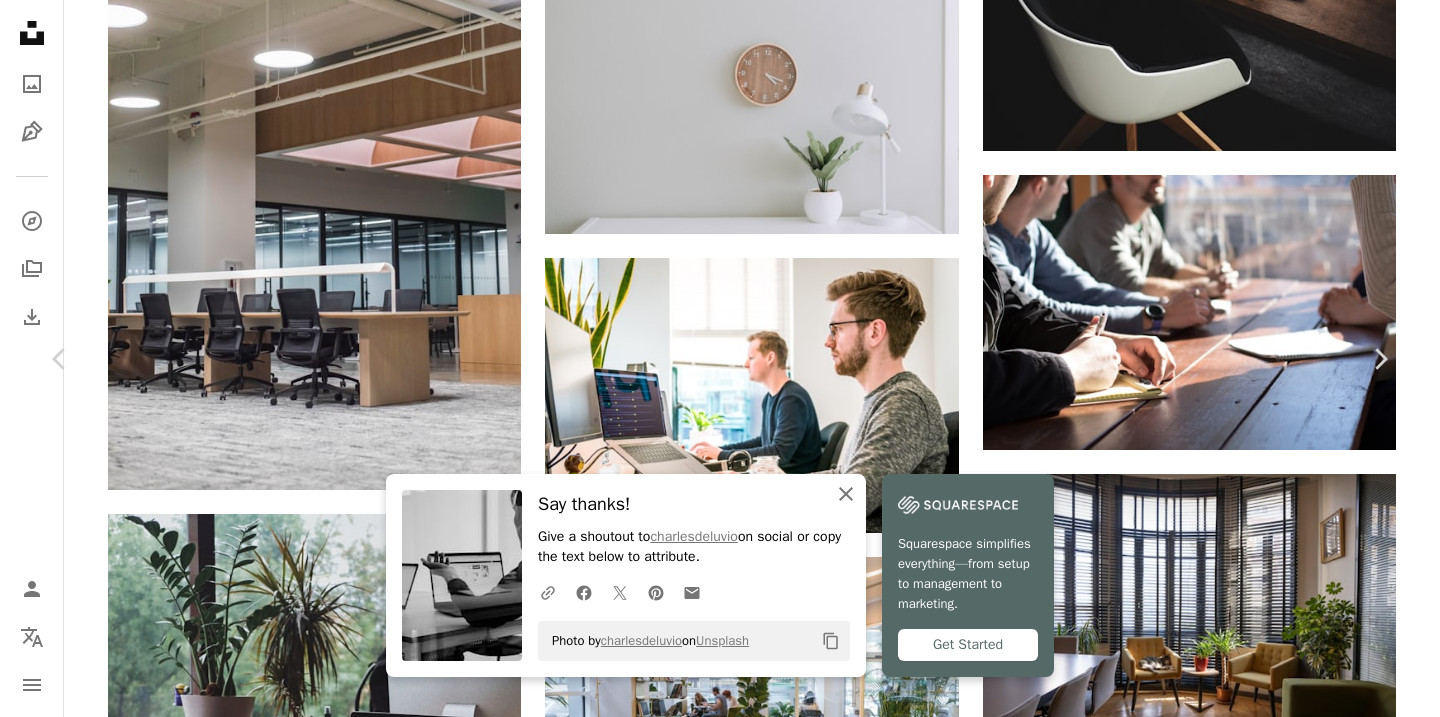 click on "An X shape" 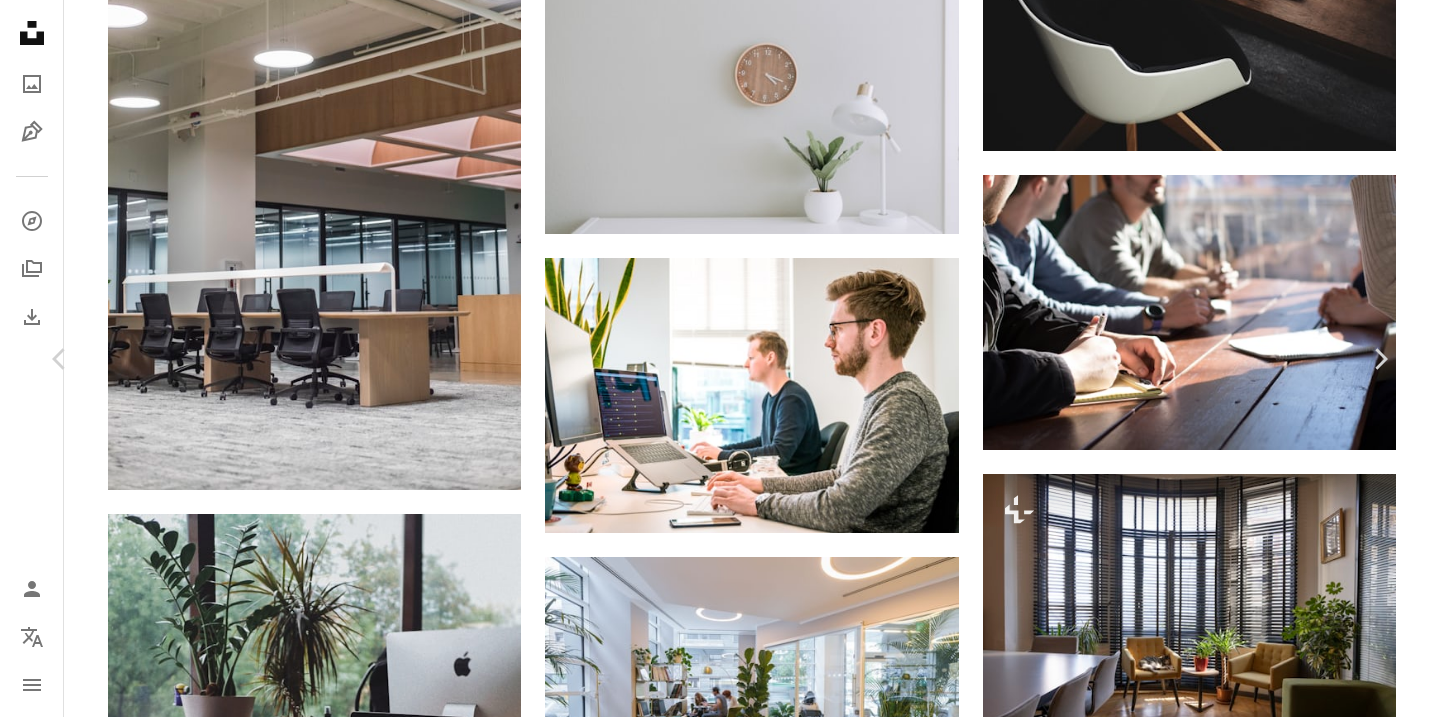 click on "[FIRST] [LAST]" at bounding box center [720, 2922] 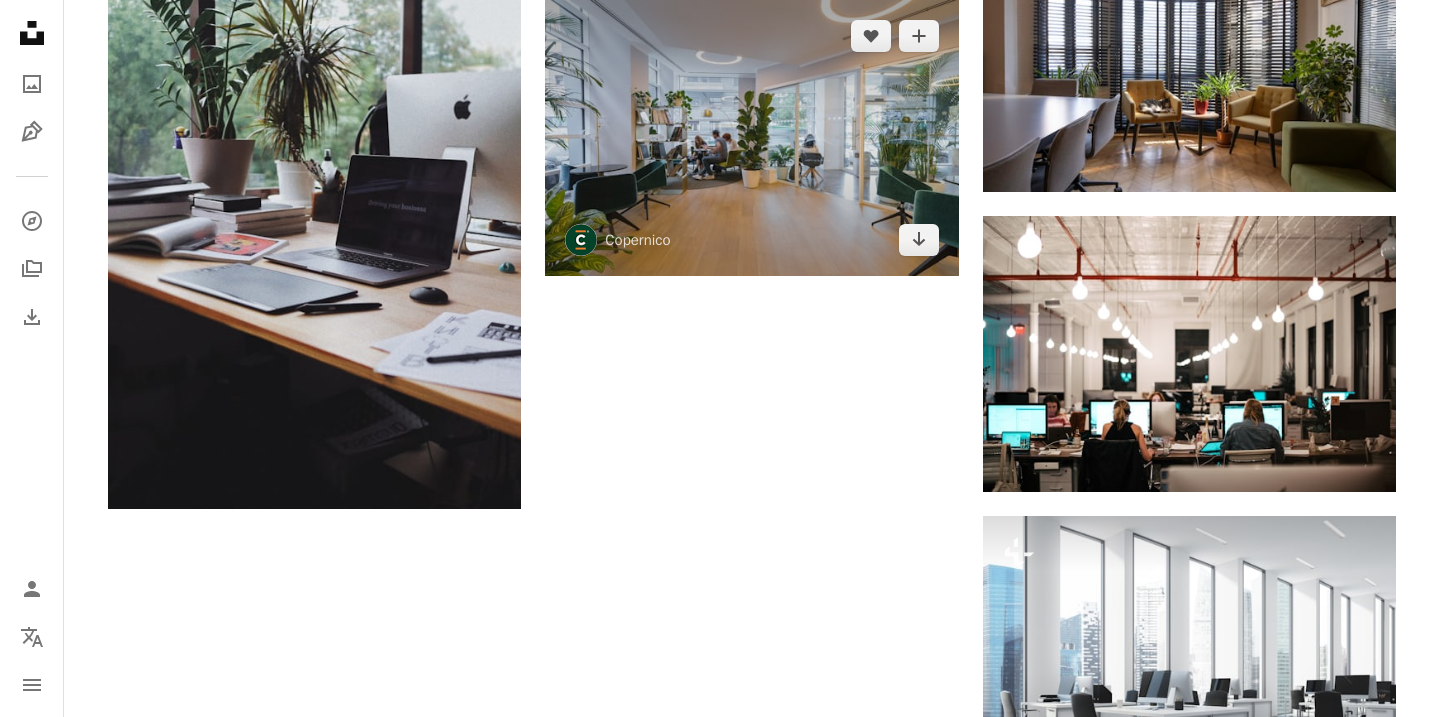 scroll, scrollTop: 2336, scrollLeft: 0, axis: vertical 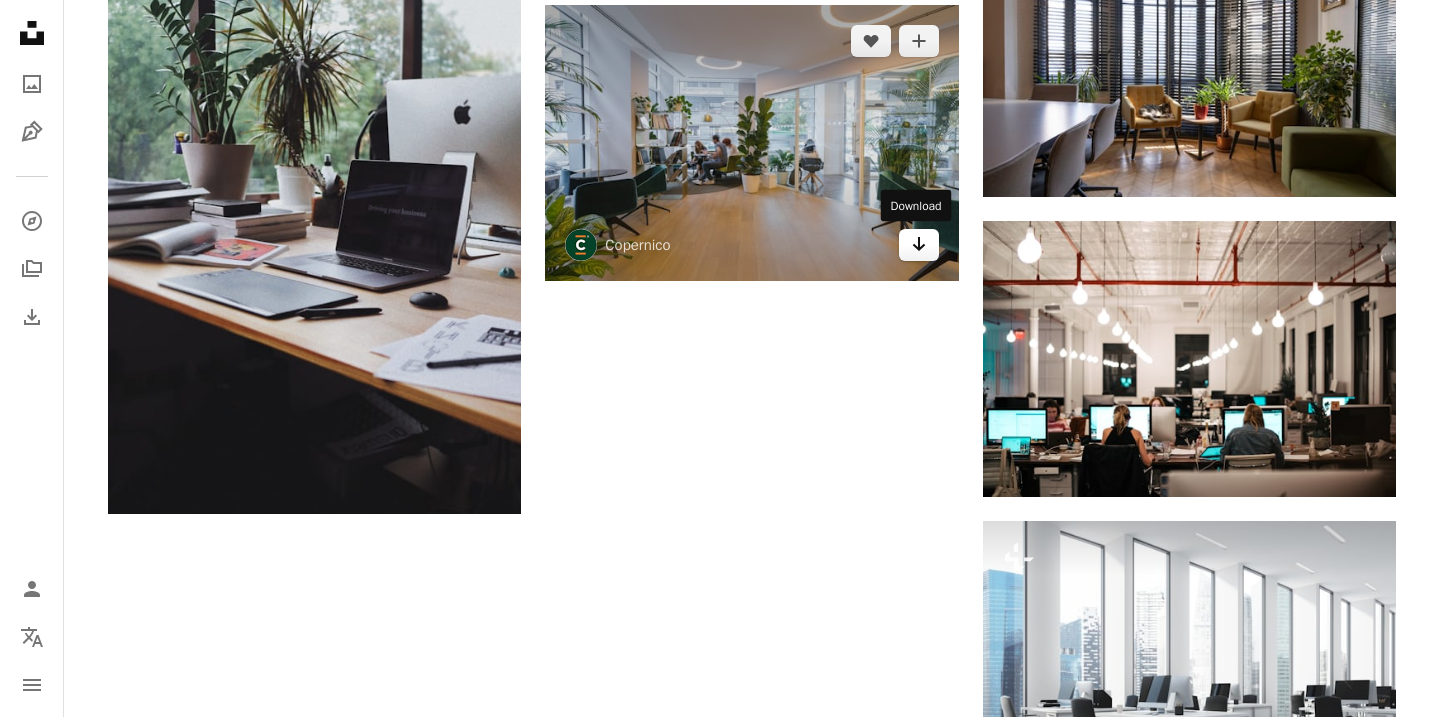 click on "Arrow pointing down" 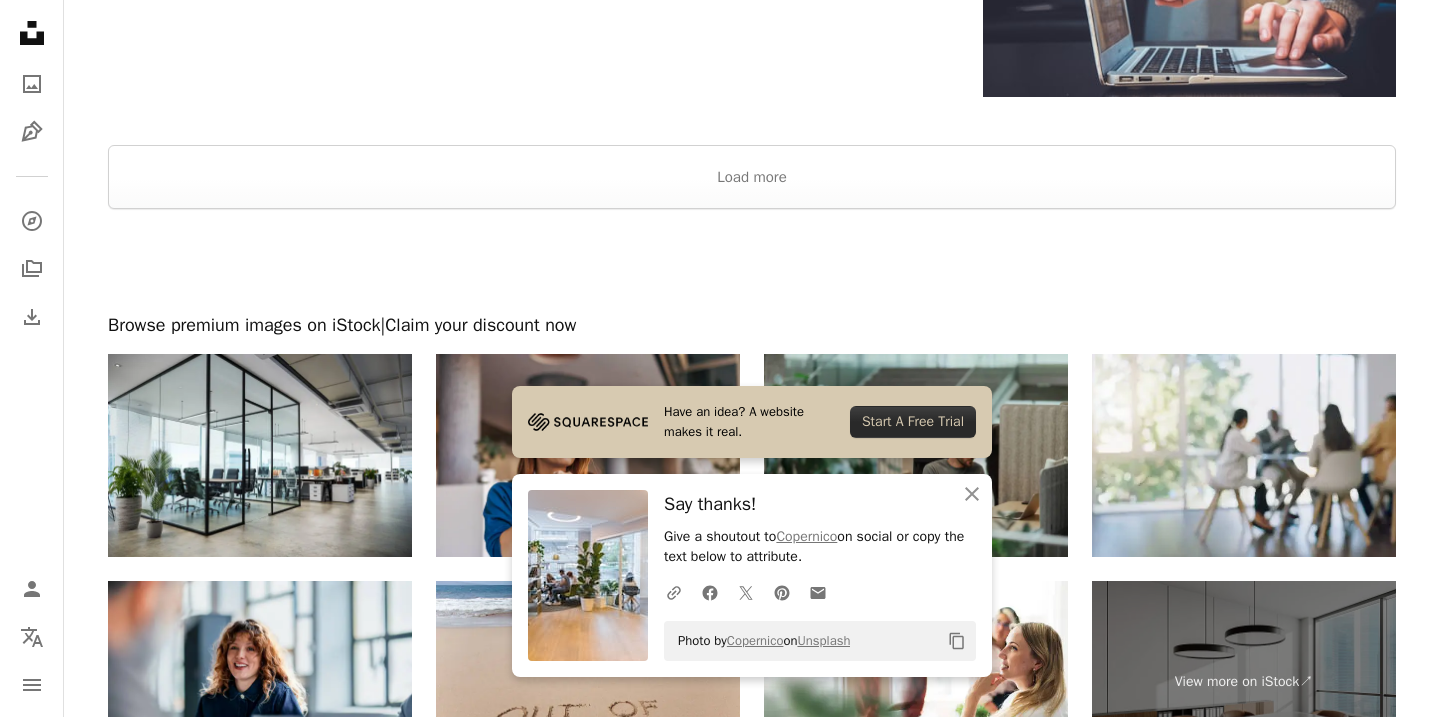 scroll, scrollTop: 3331, scrollLeft: 0, axis: vertical 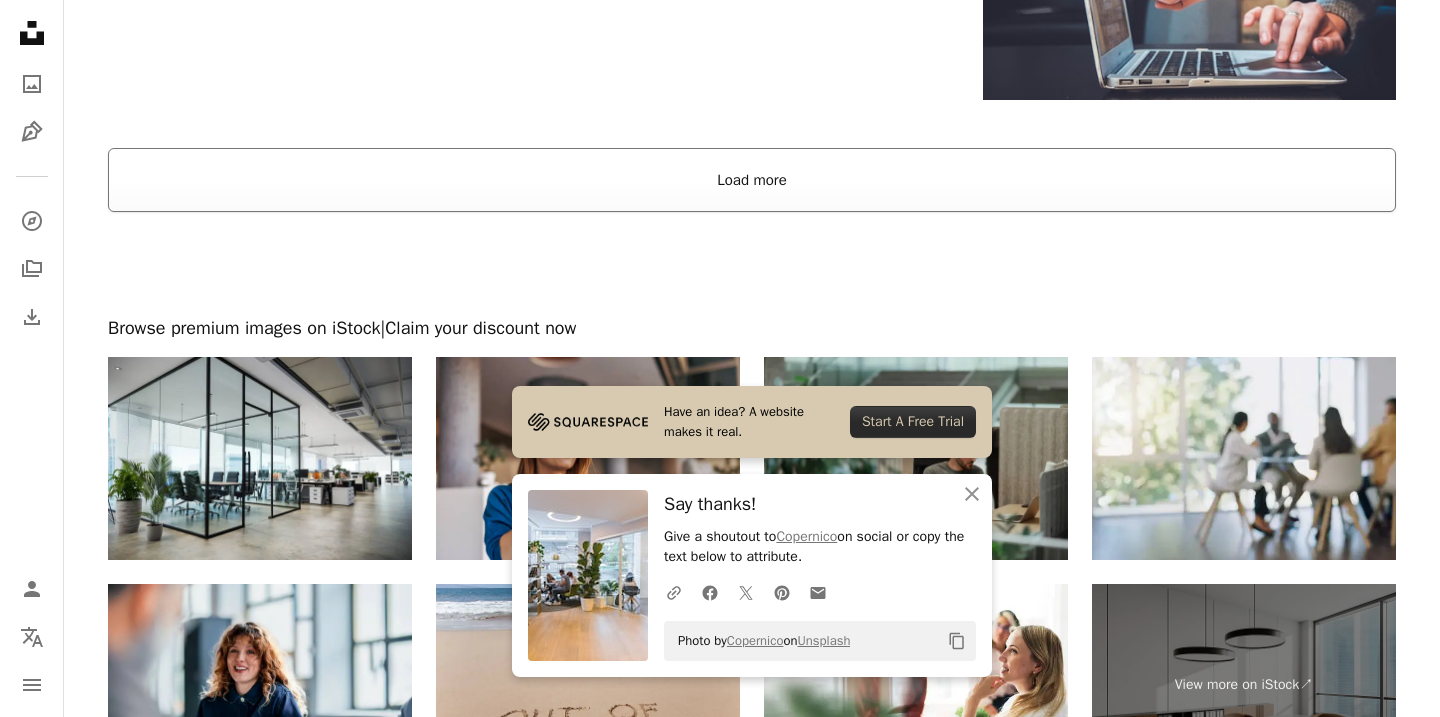 click on "Load more" at bounding box center (752, 180) 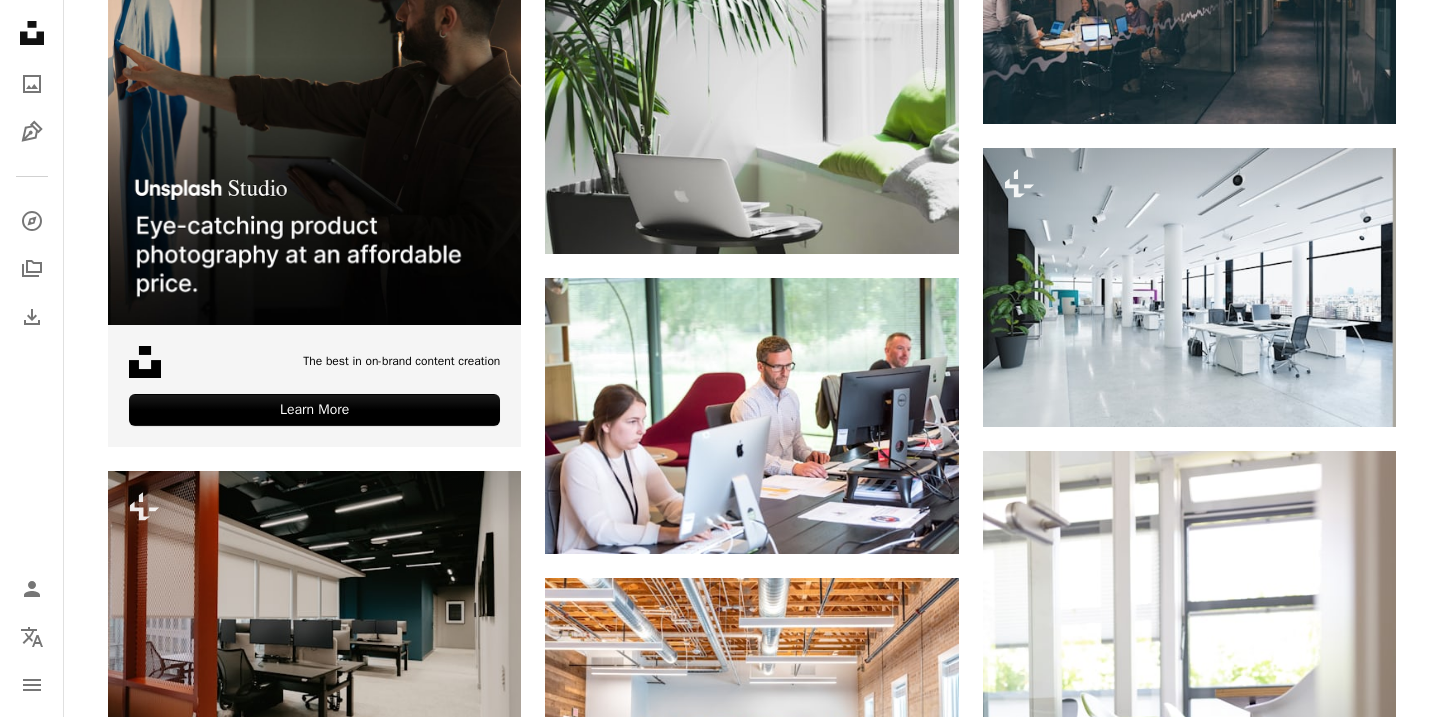 scroll, scrollTop: 4792, scrollLeft: 0, axis: vertical 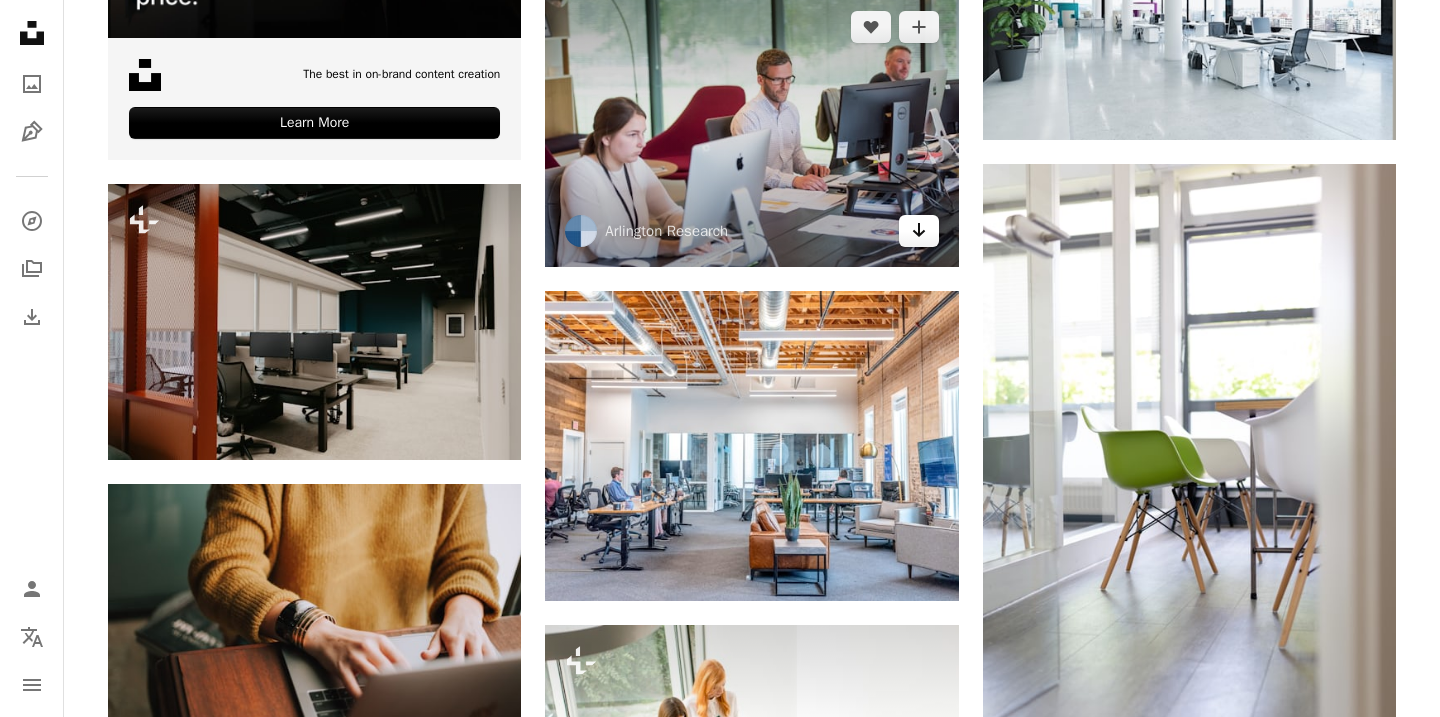 click on "Arrow pointing down" 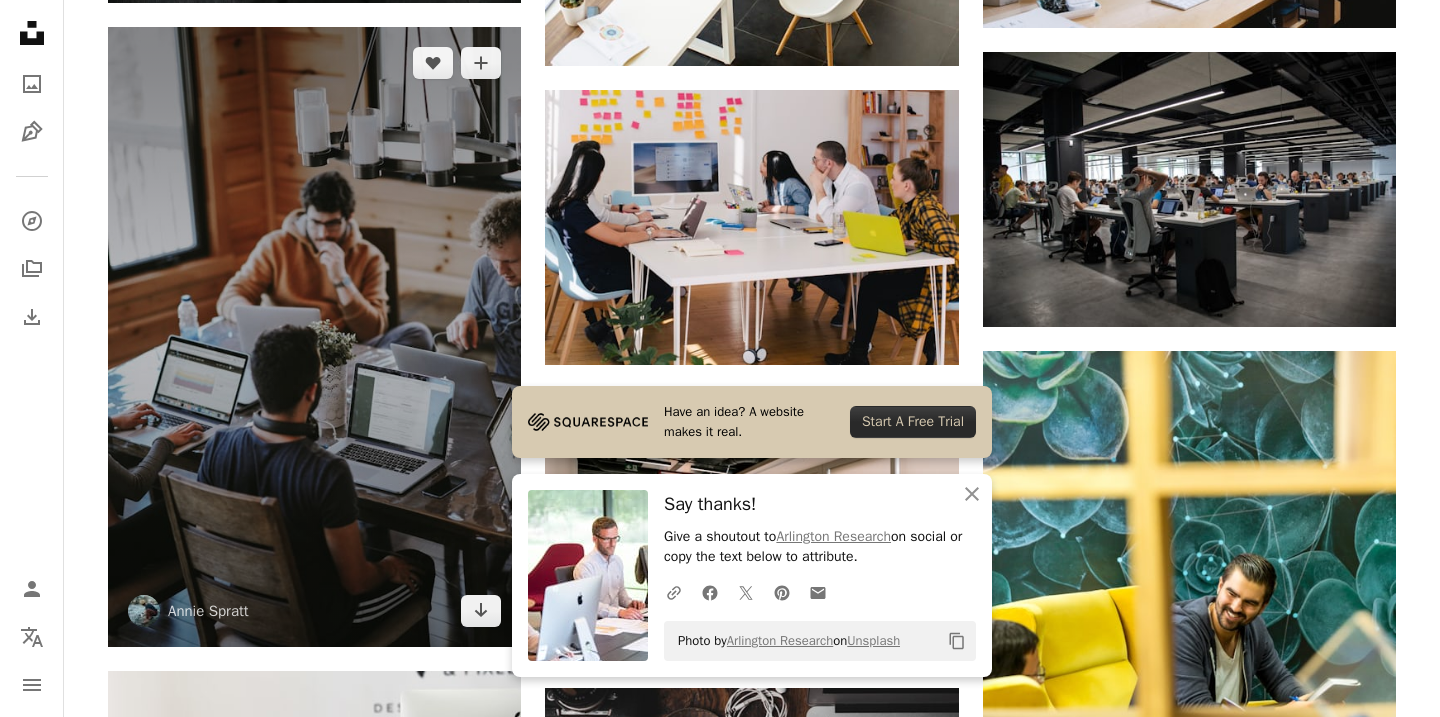 scroll, scrollTop: 5846, scrollLeft: 0, axis: vertical 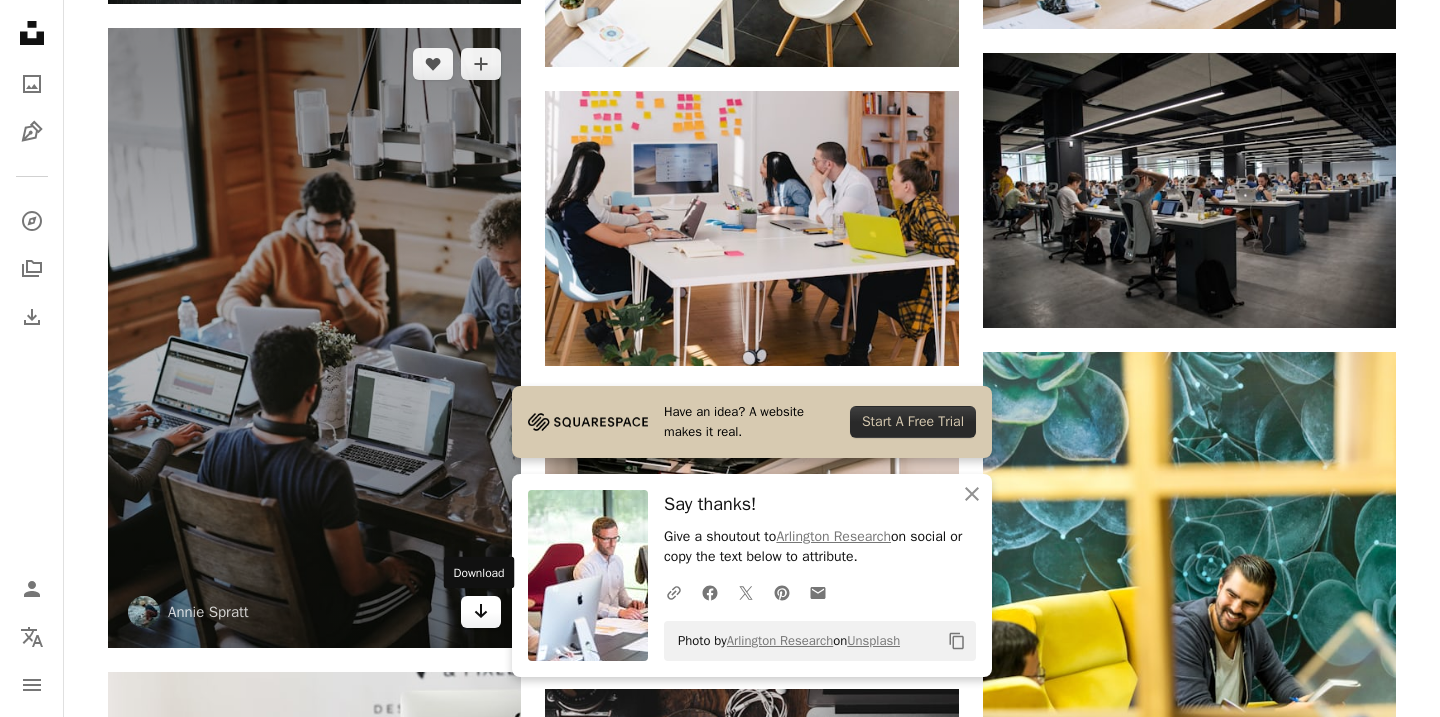 click 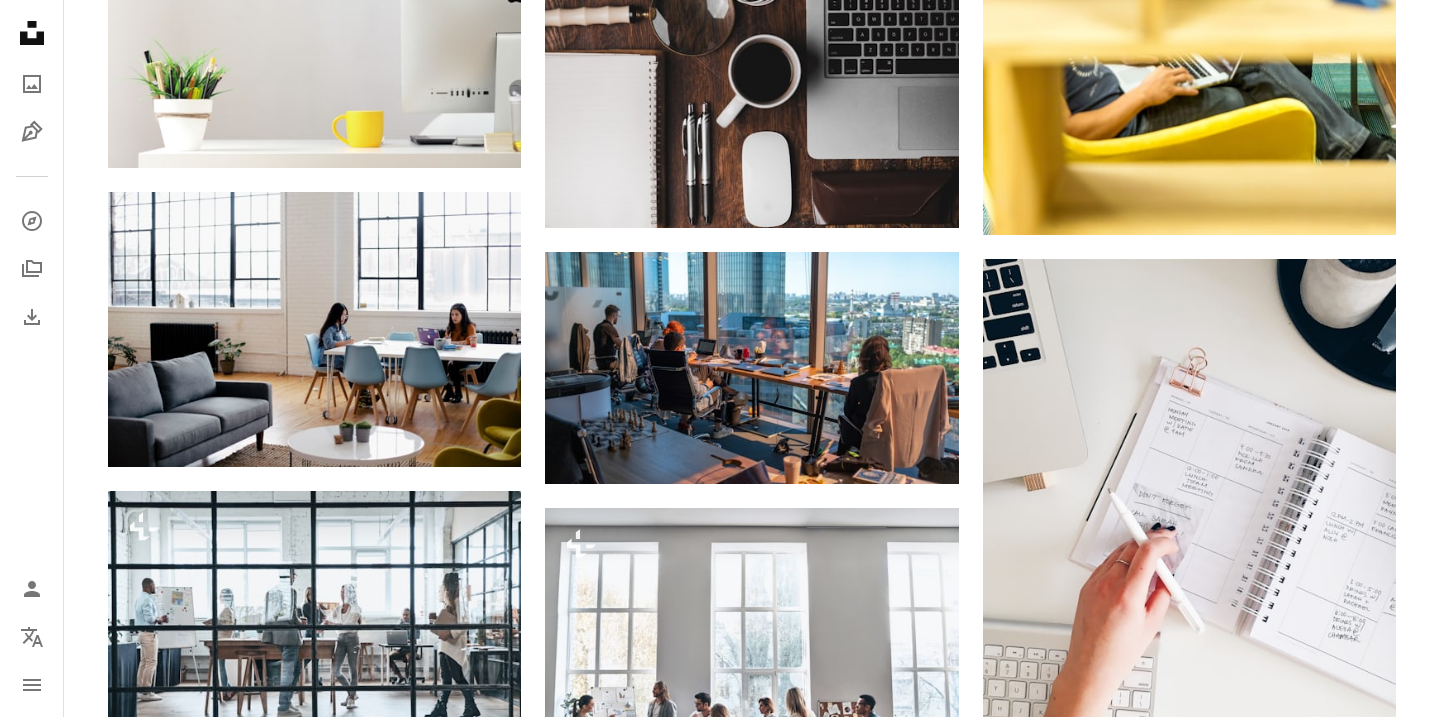 scroll, scrollTop: 6639, scrollLeft: 0, axis: vertical 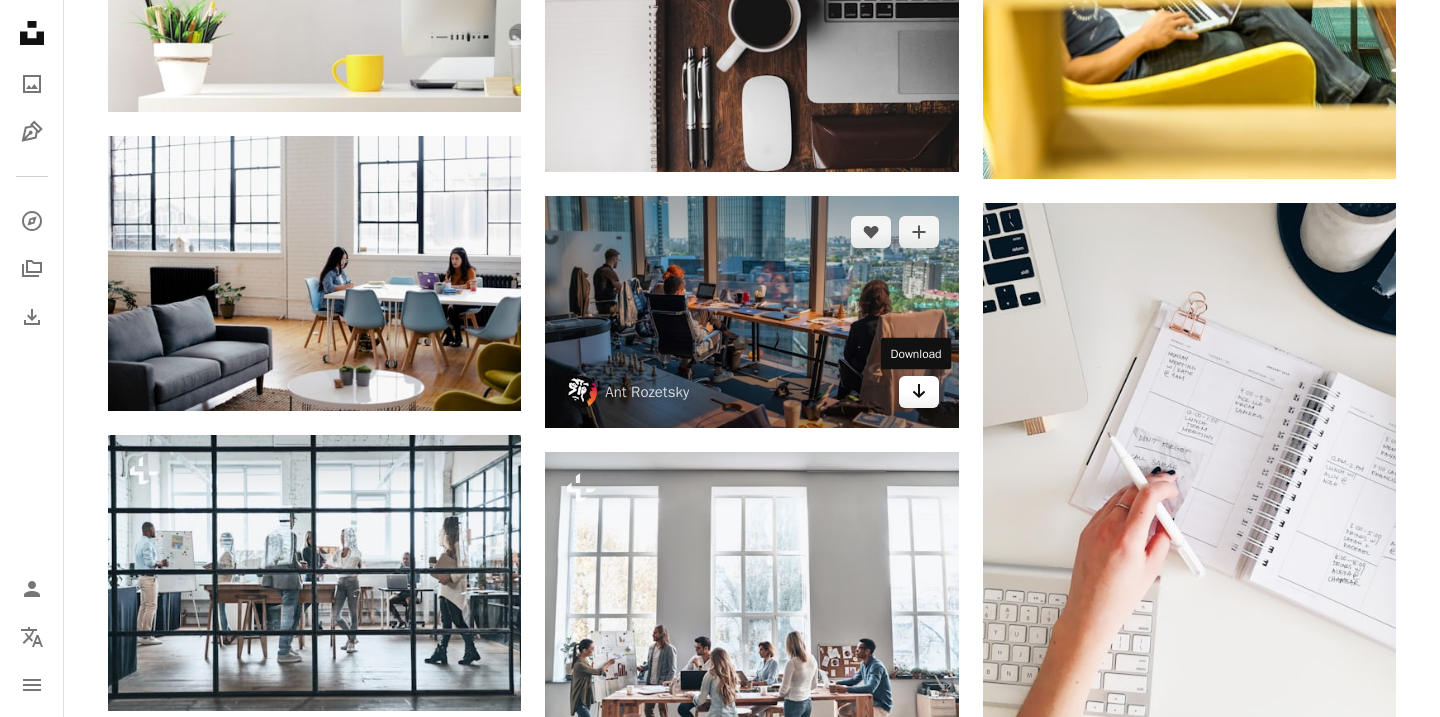 click on "Arrow pointing down" 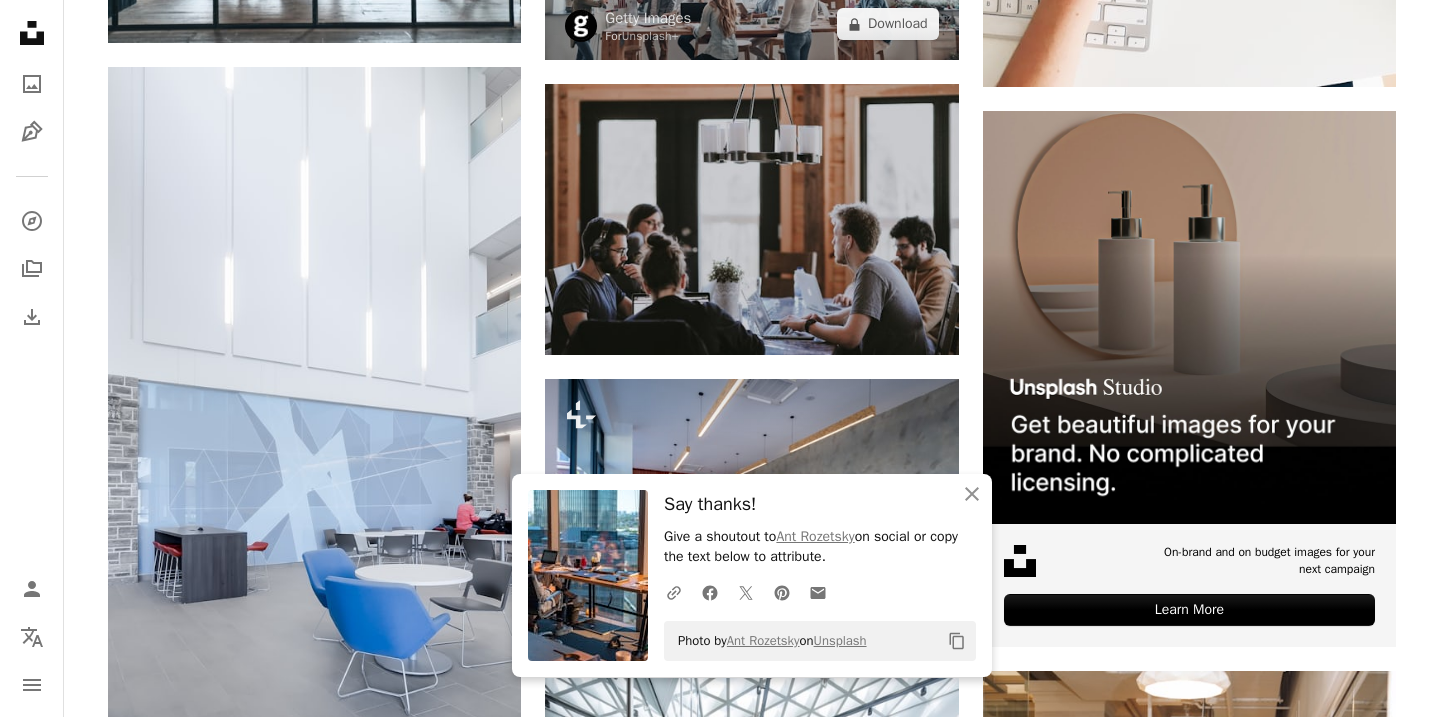 scroll, scrollTop: 7306, scrollLeft: 0, axis: vertical 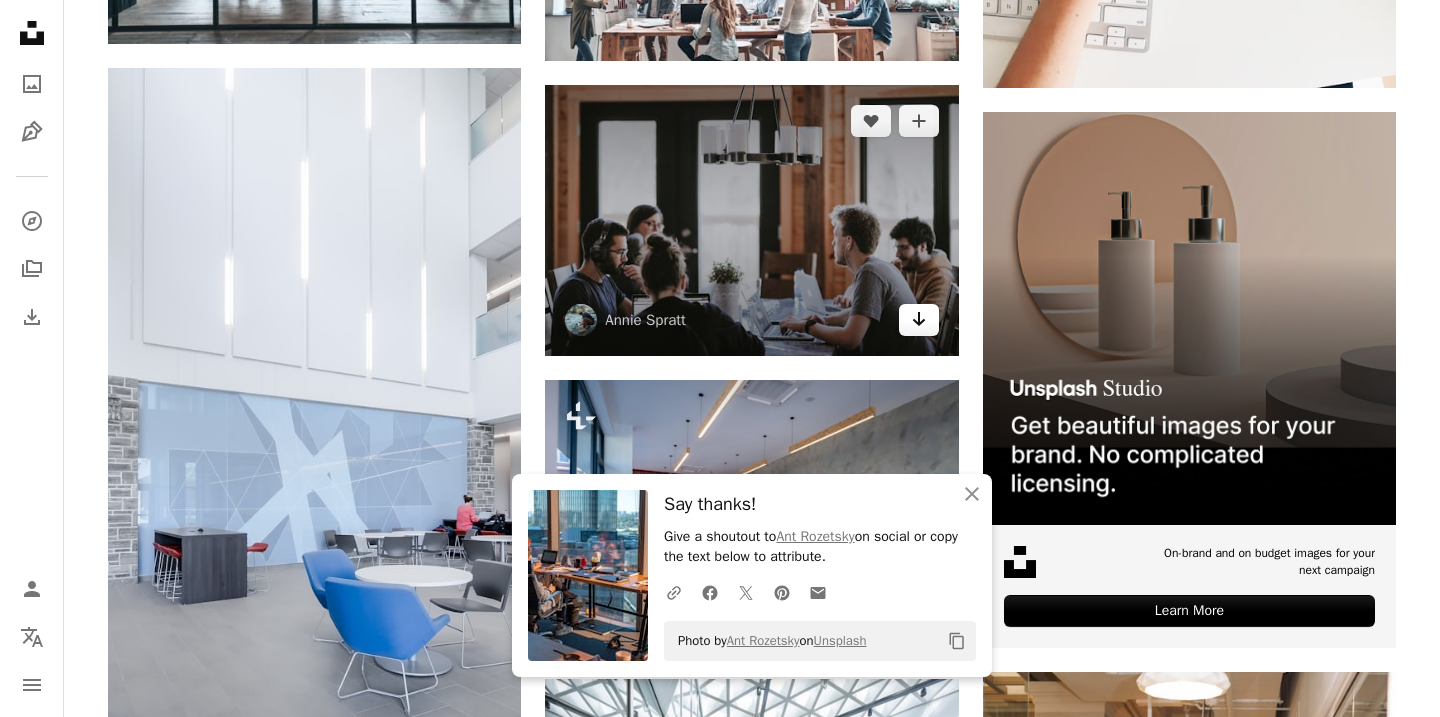 click on "Arrow pointing down" 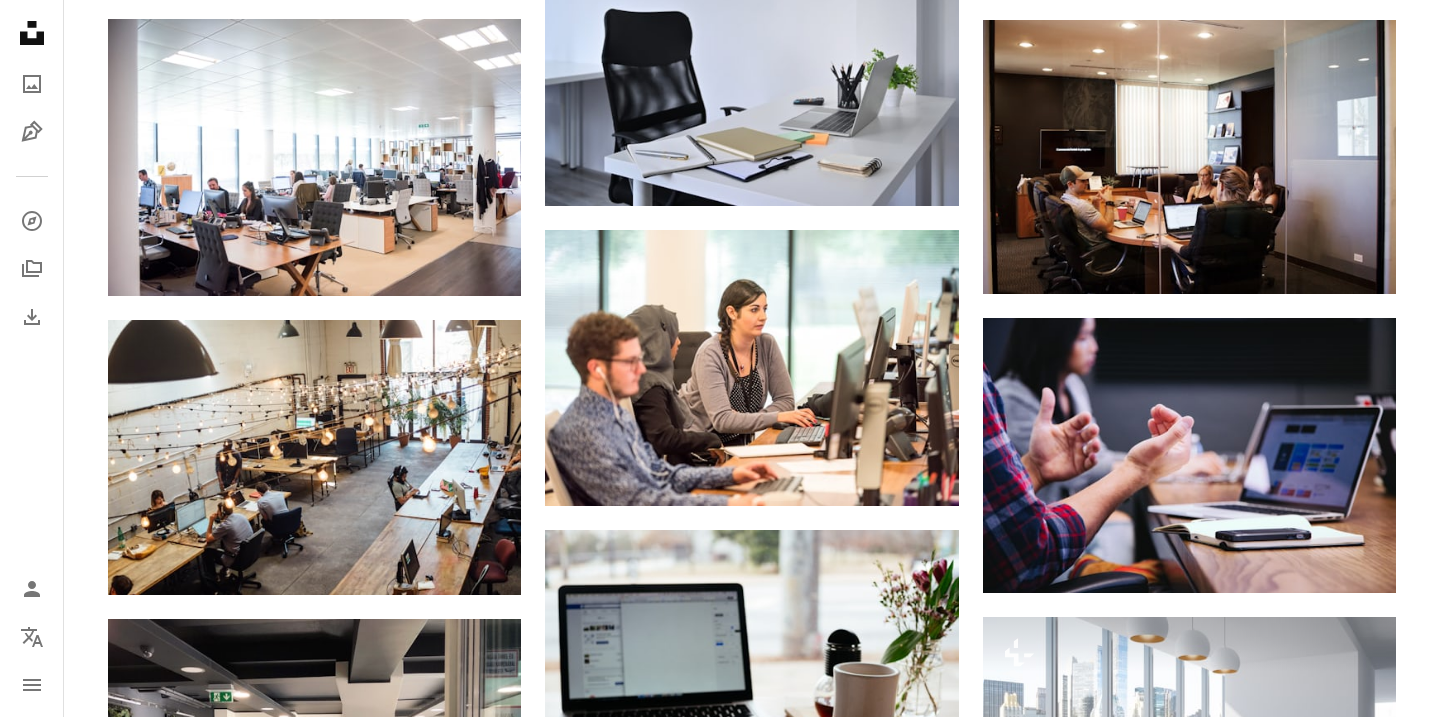 scroll, scrollTop: 9871, scrollLeft: 0, axis: vertical 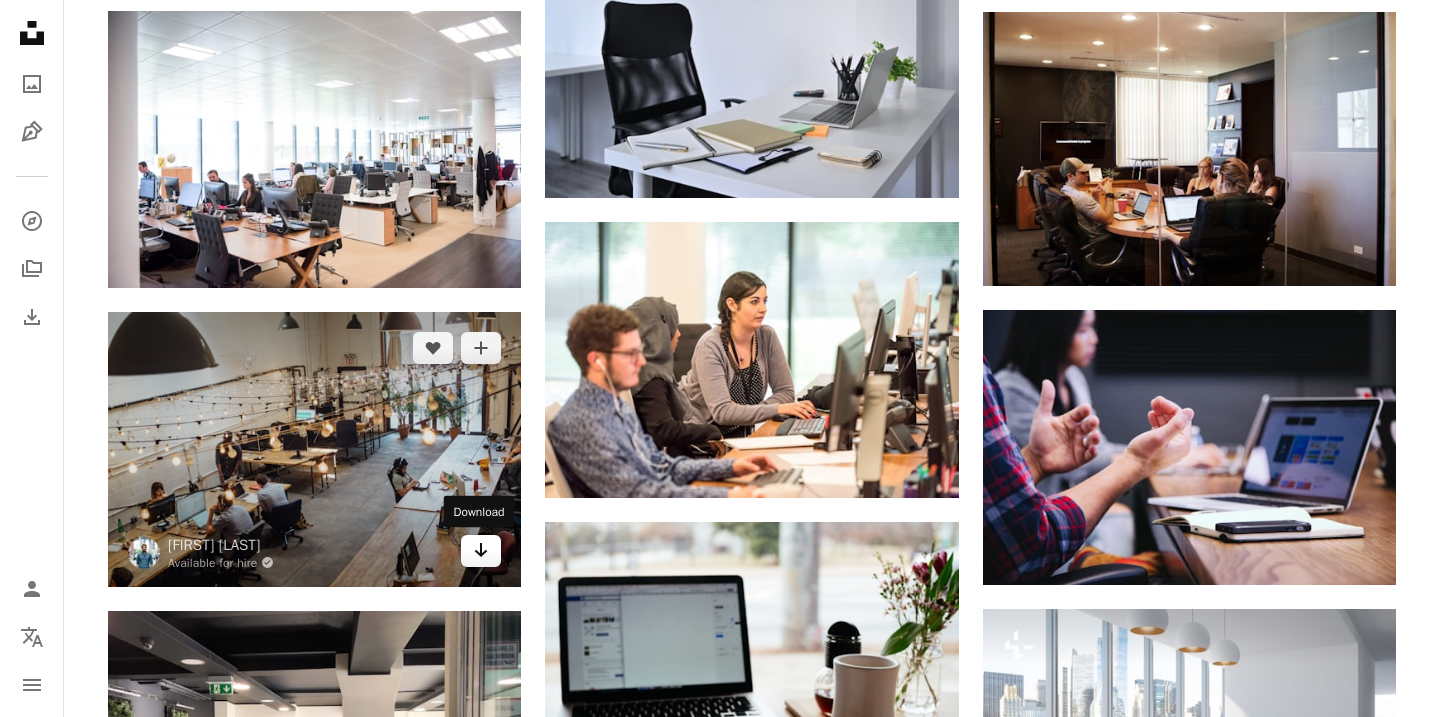 click 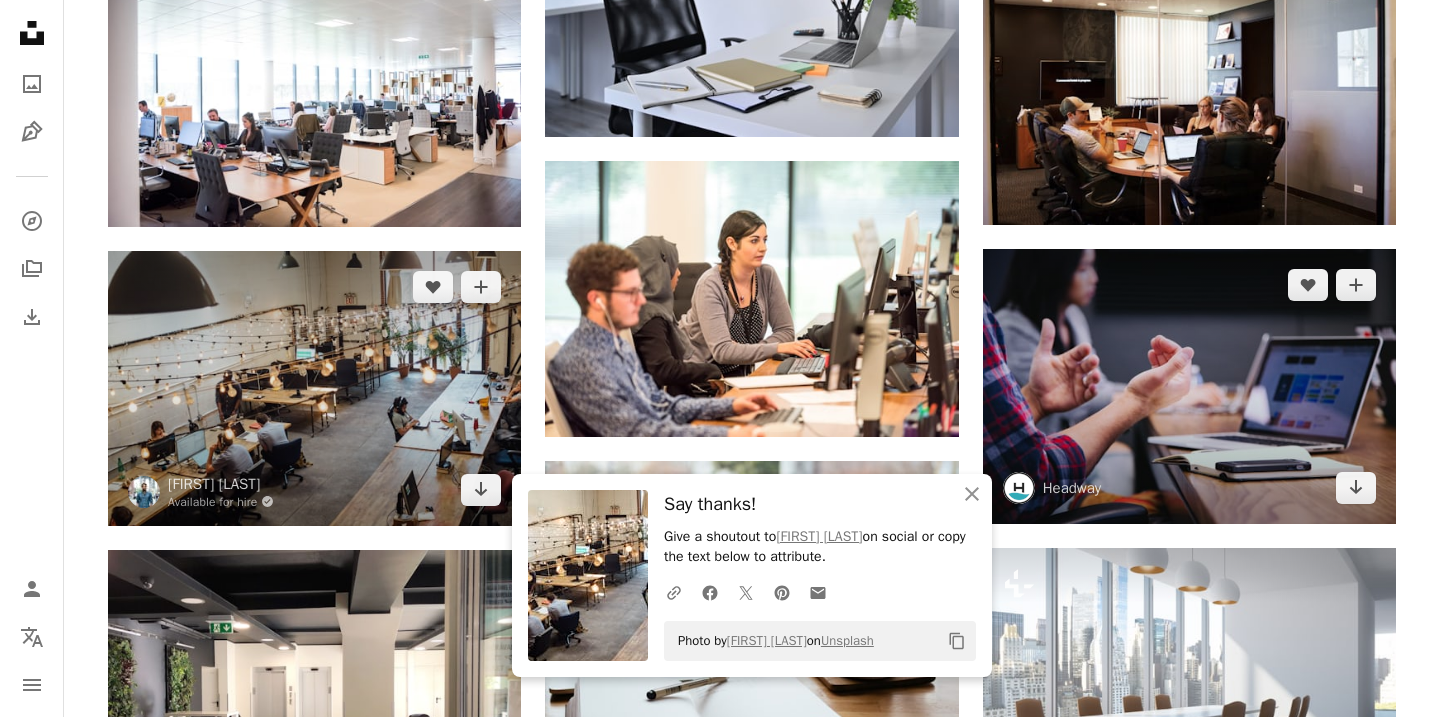 scroll, scrollTop: 9952, scrollLeft: 0, axis: vertical 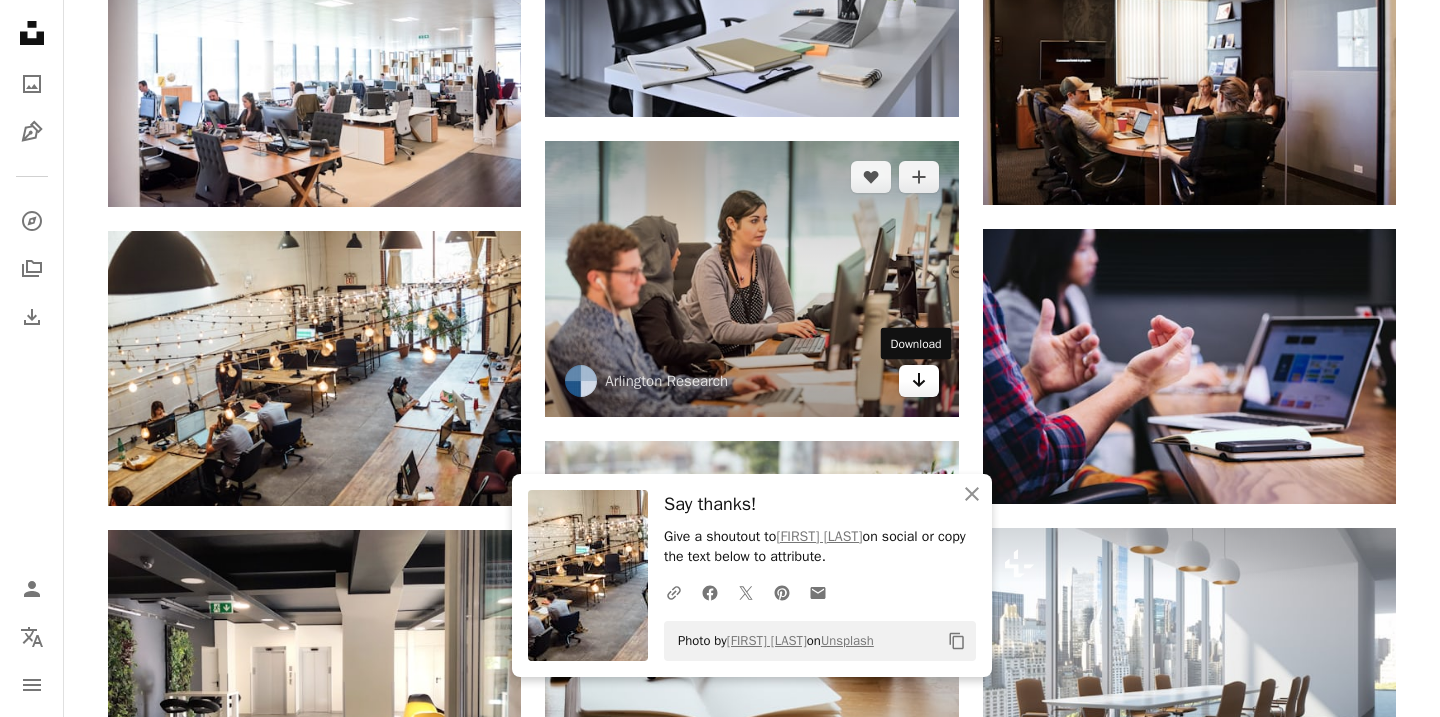 click on "Arrow pointing down" 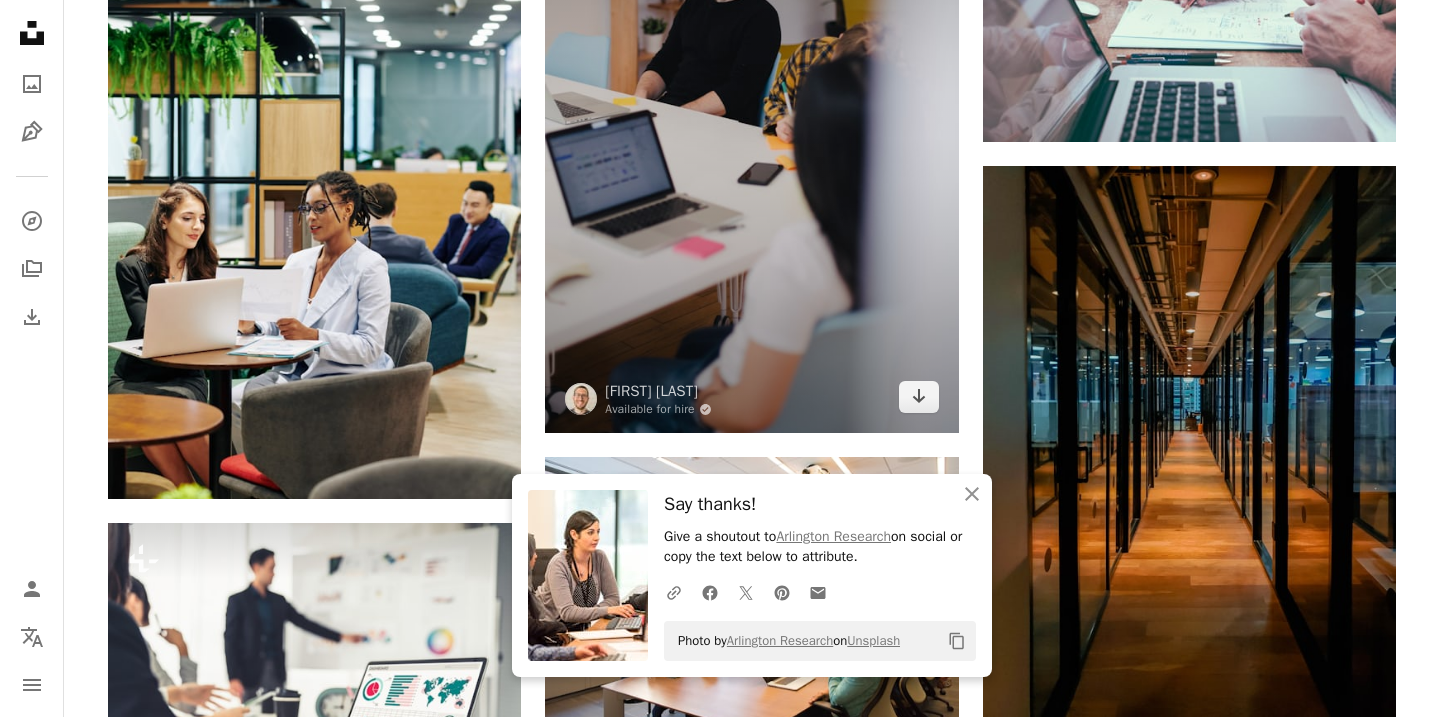 scroll, scrollTop: 10913, scrollLeft: 0, axis: vertical 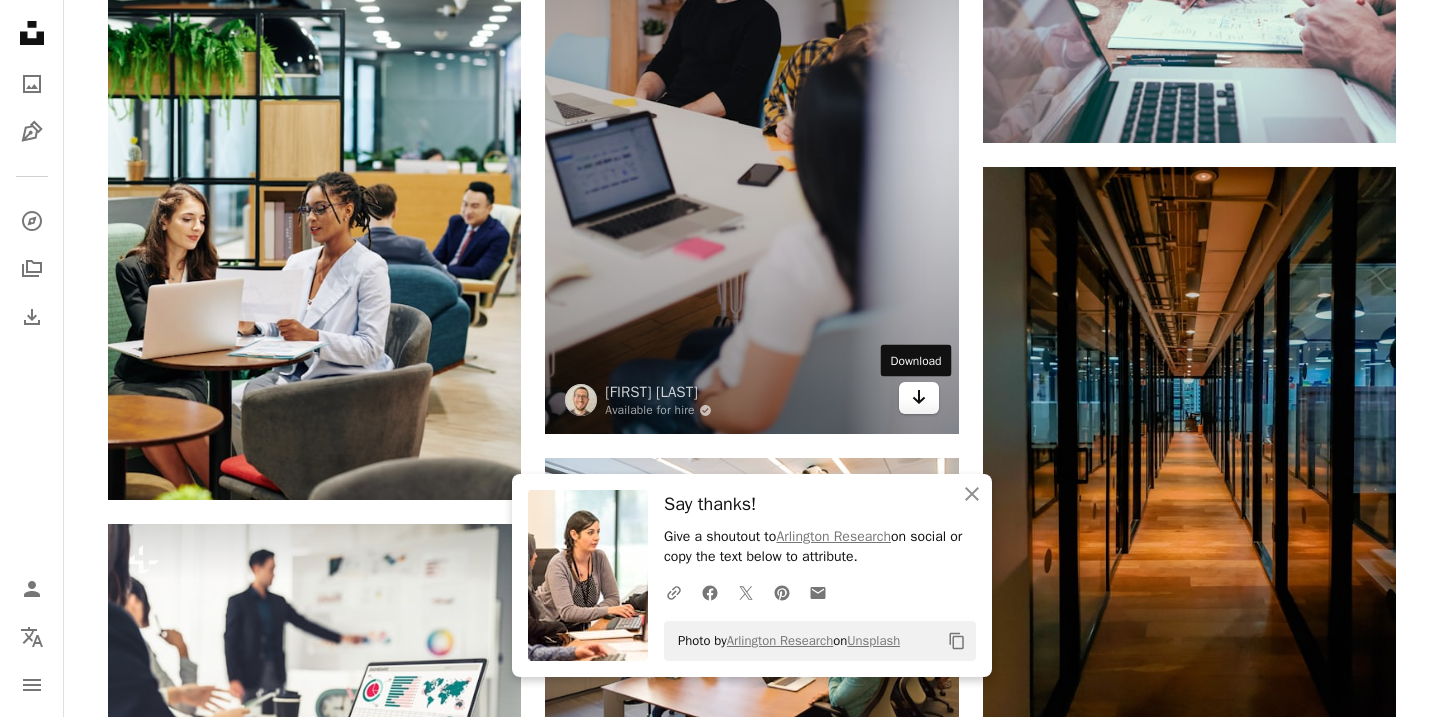 click on "Arrow pointing down" 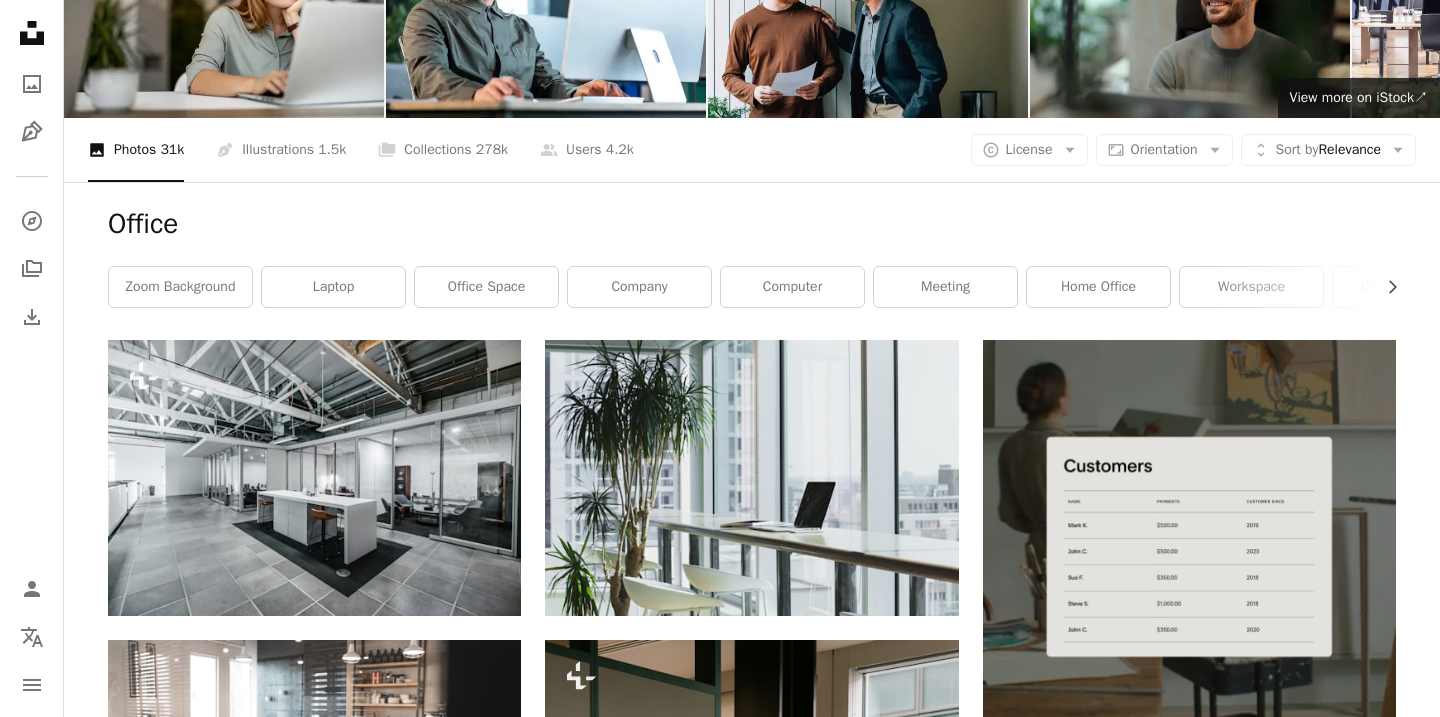 scroll, scrollTop: 0, scrollLeft: 0, axis: both 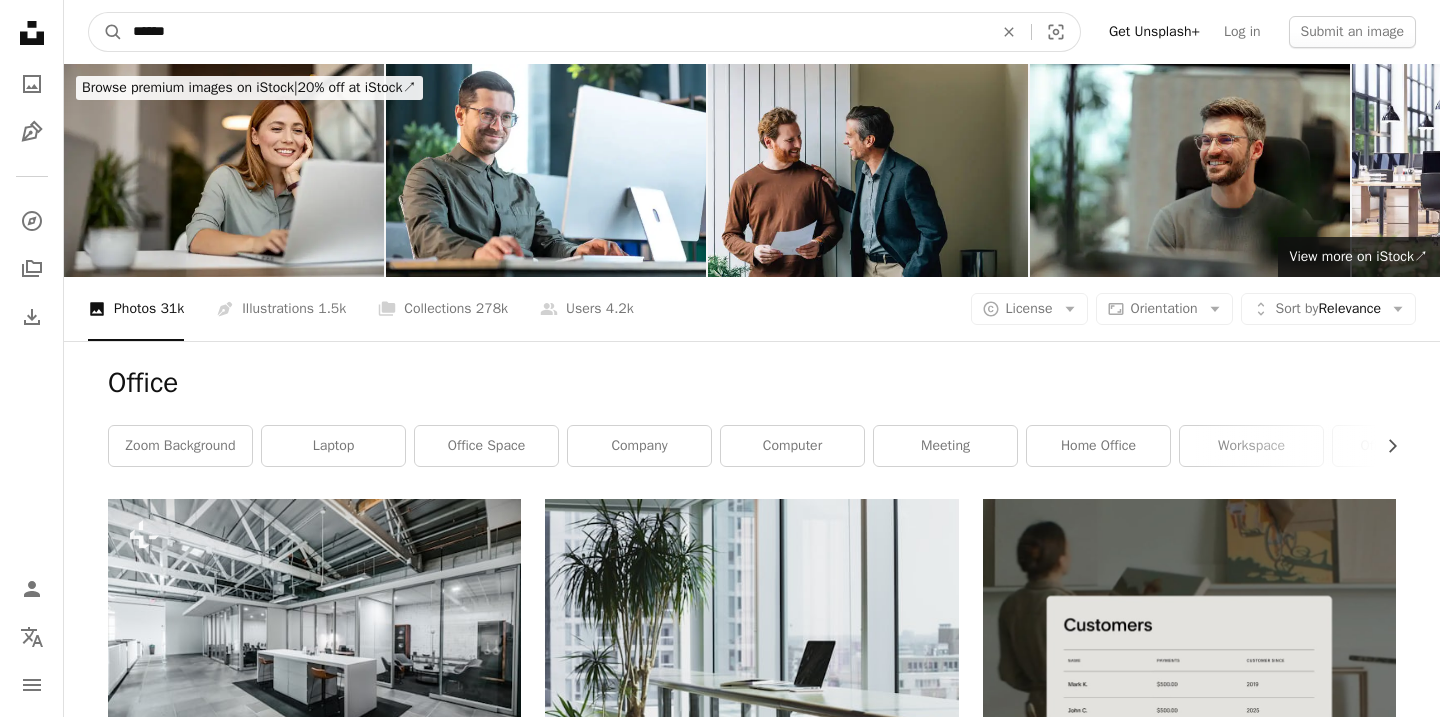 click on "******" at bounding box center [555, 32] 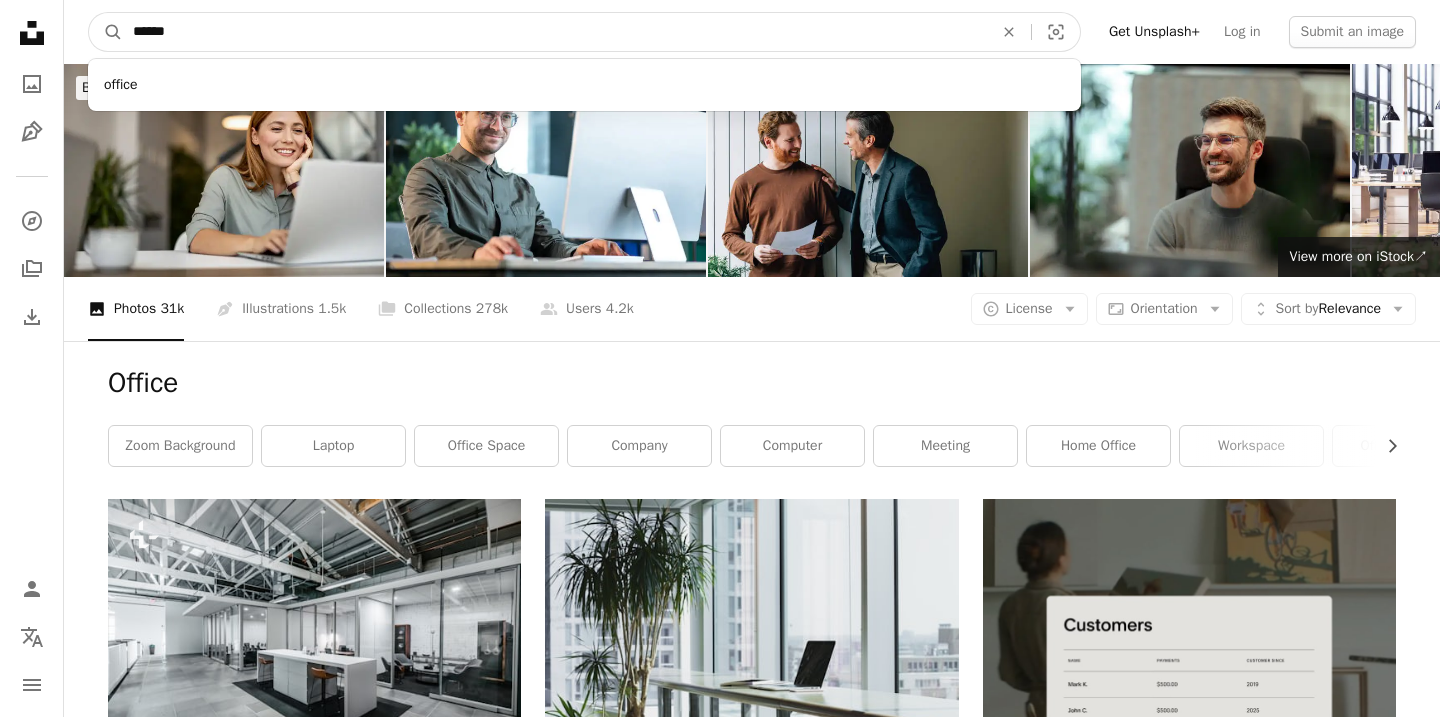 click on "******" at bounding box center [555, 32] 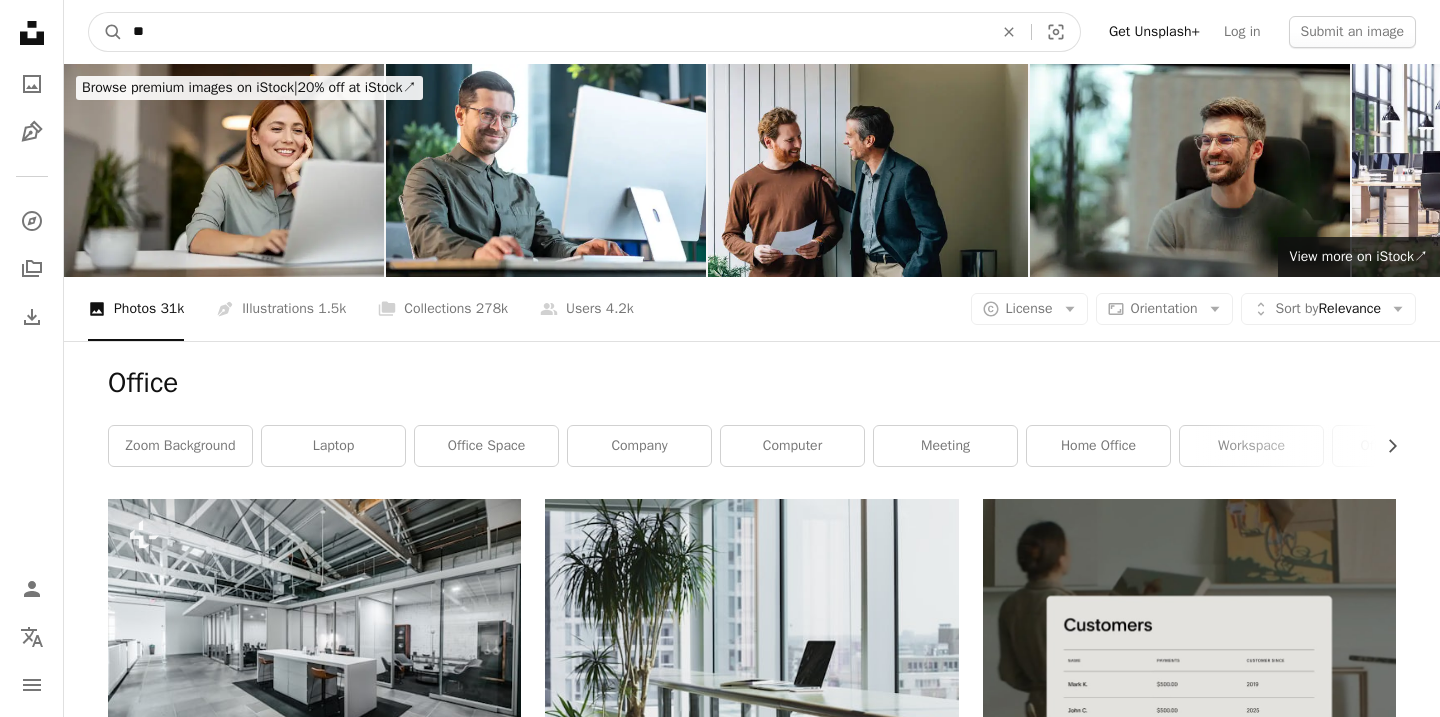 type on "*" 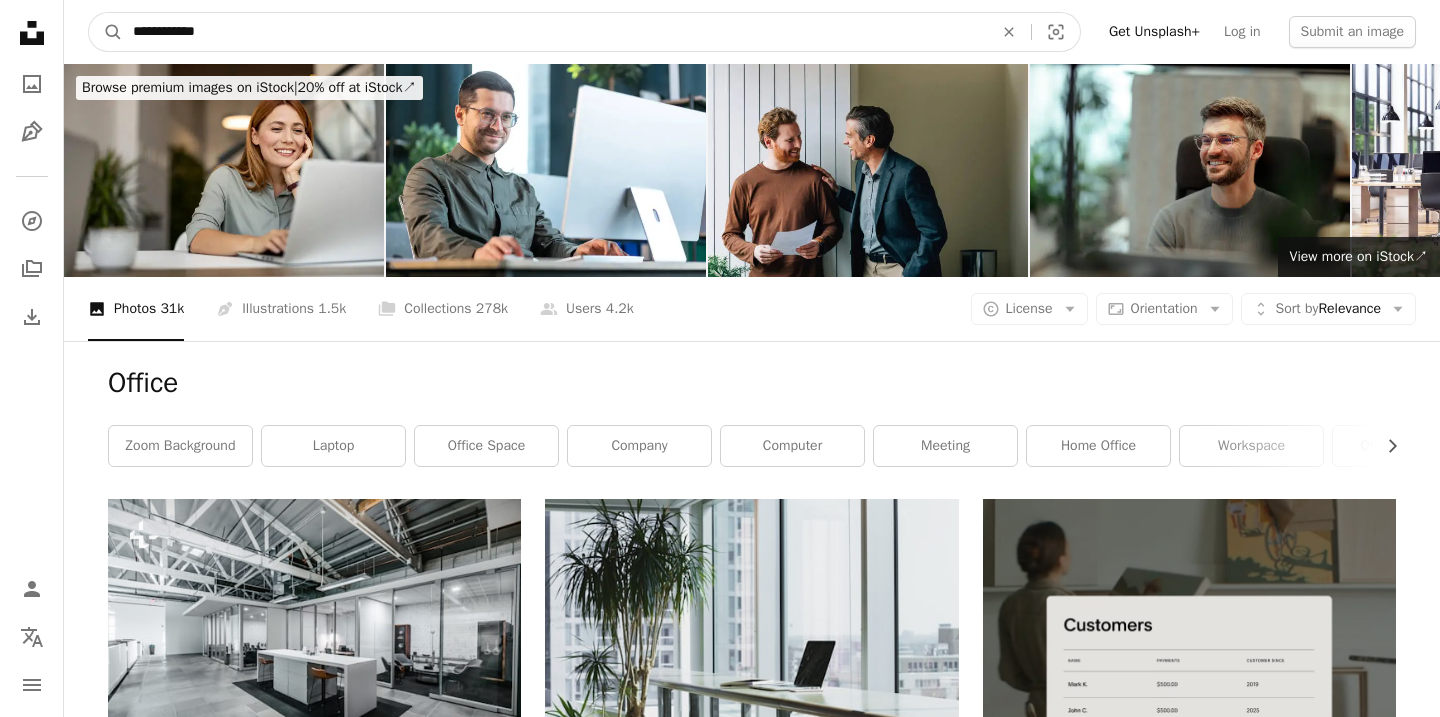 type on "**********" 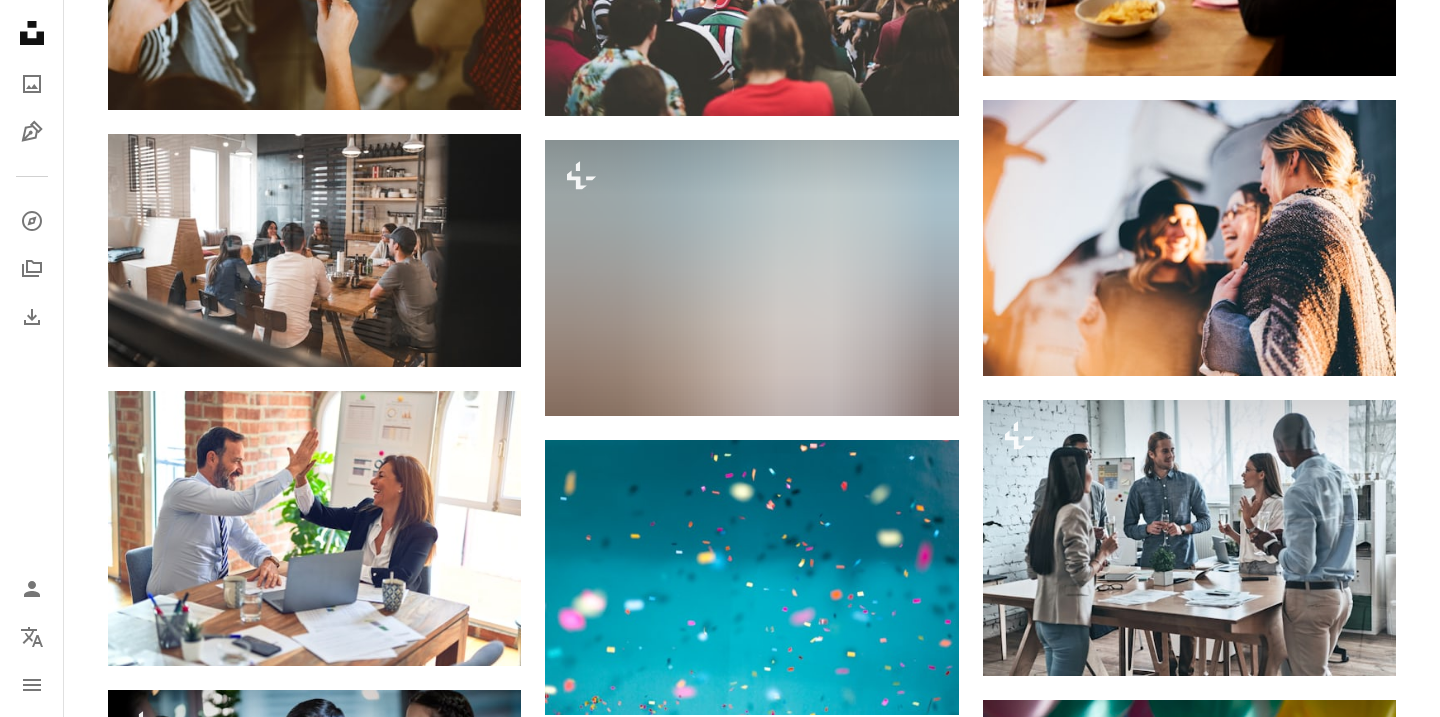 scroll, scrollTop: 1799, scrollLeft: 0, axis: vertical 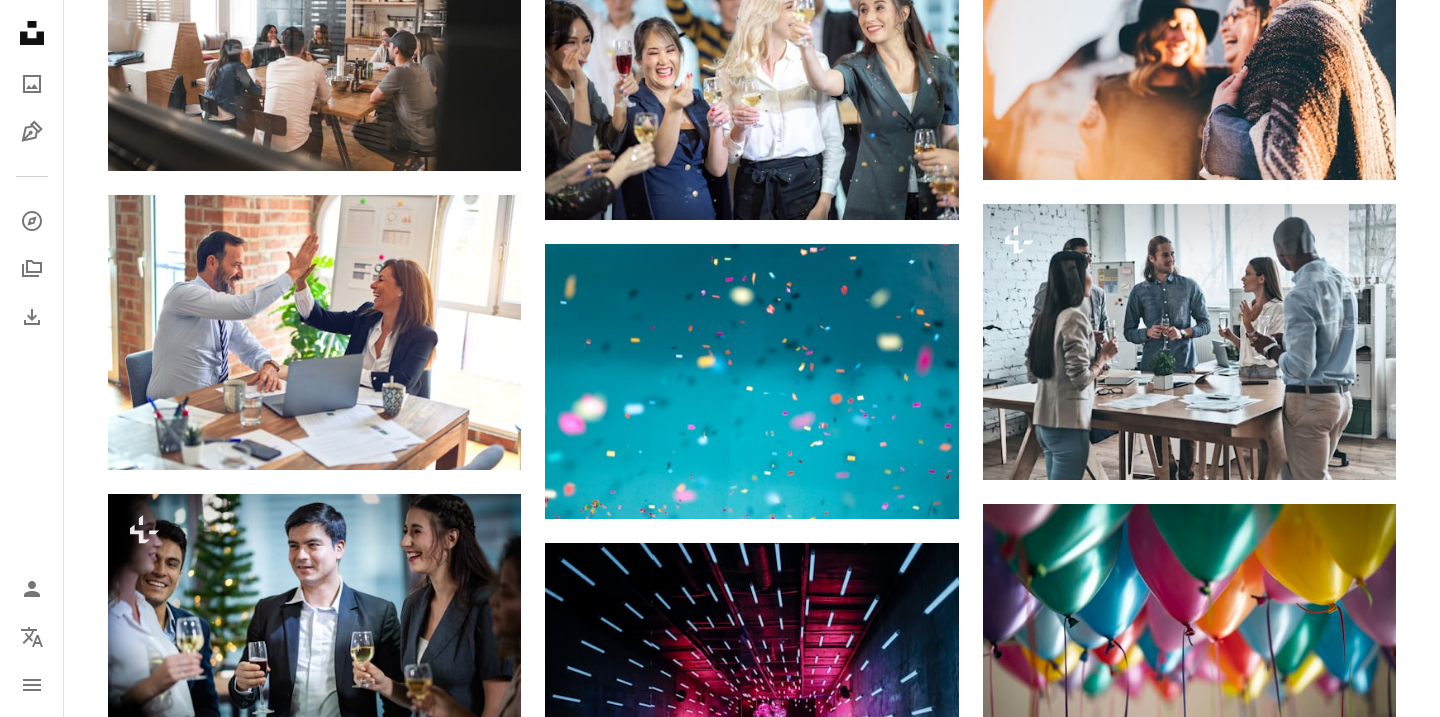 click on "Plus sign for Unsplash+ A heart A plus sign Getty Images For  Unsplash+ A lock Download A heart A plus sign Sebastian Herrmann Arrow pointing down A heart A plus sign Major Tom Agency Arrow pointing down A heart A plus sign Kelsey Chance Available for hire A checkmark inside of a circle Arrow pointing down A heart A plus sign Redd Francisco Arrow pointing down A heart A plus sign krakenimages Arrow pointing down Plus sign for Unsplash+ A heart A plus sign Getty Images For  Unsplash+ A lock Download A heart A plus sign Brands&People Arrow pointing down" at bounding box center [314, -116] 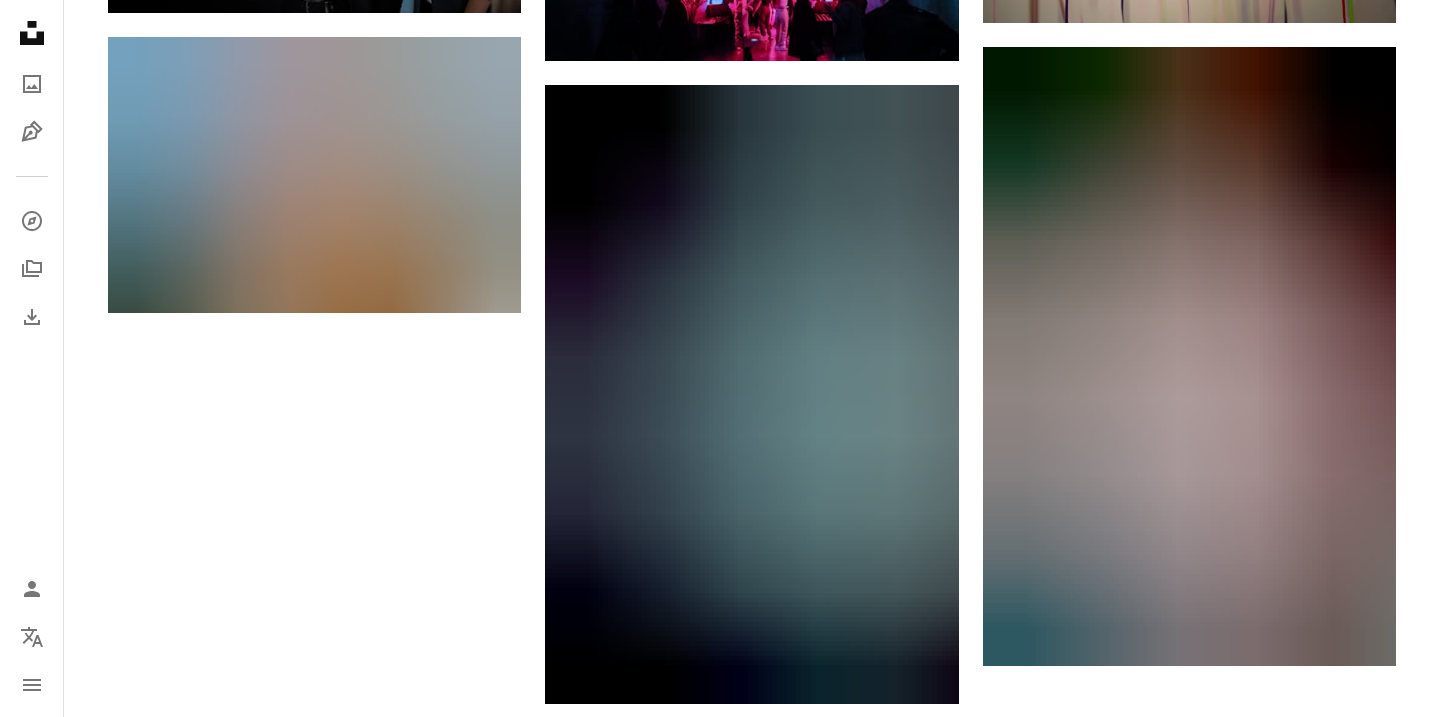 scroll, scrollTop: 2562, scrollLeft: 0, axis: vertical 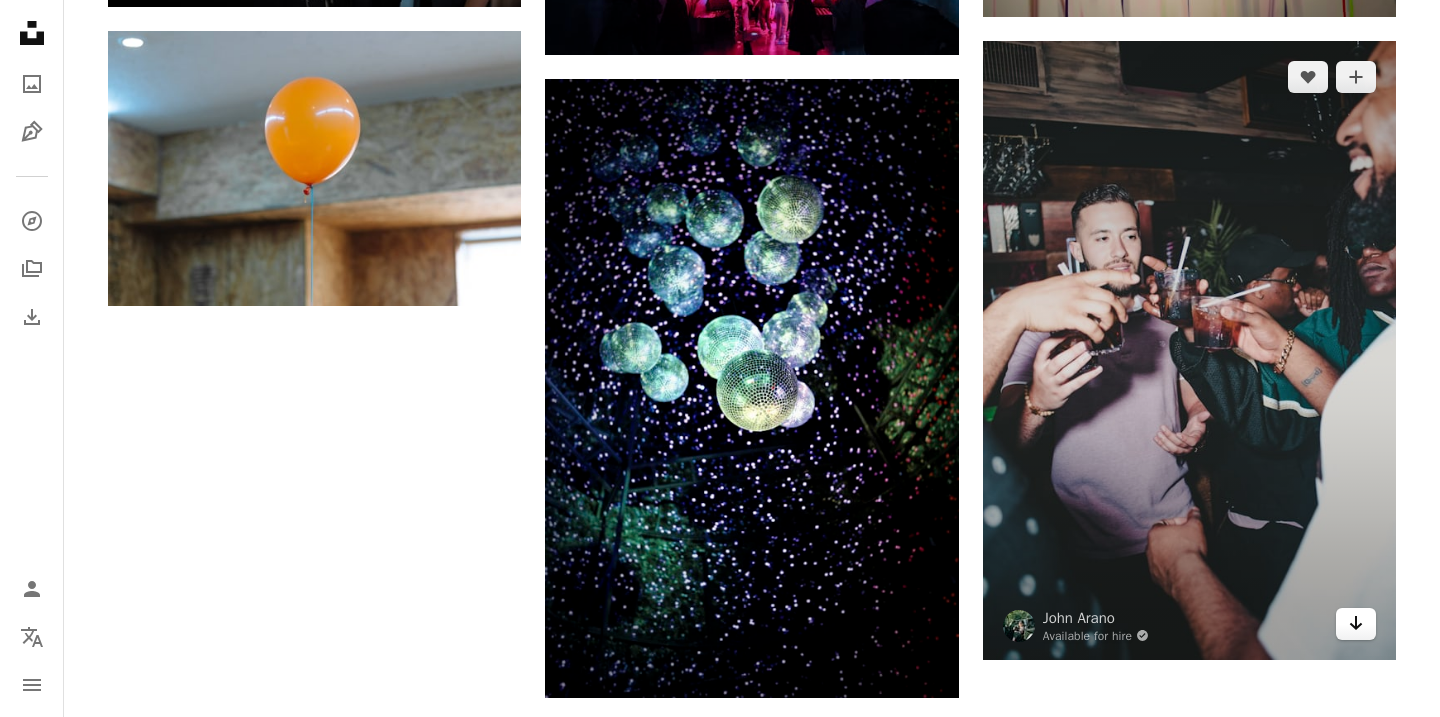 click on "Arrow pointing down" 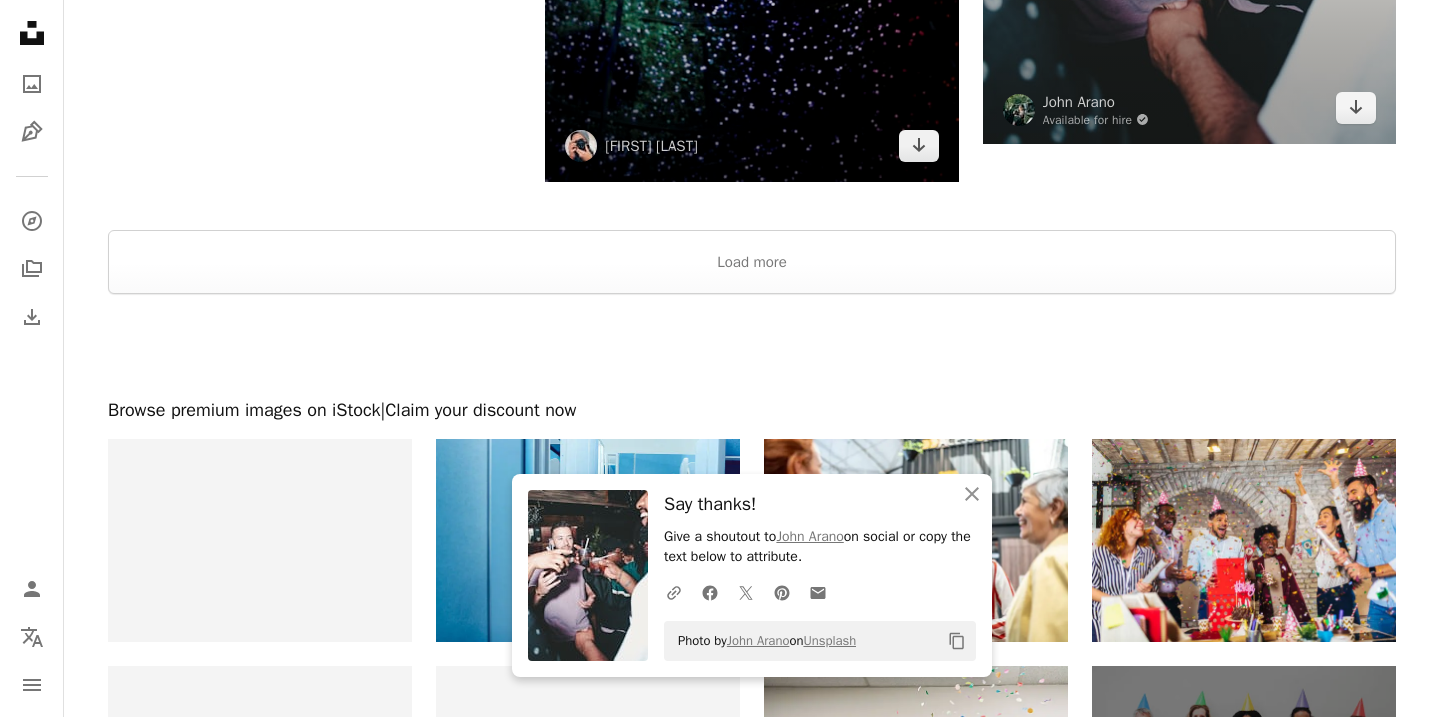 scroll, scrollTop: 2960, scrollLeft: 0, axis: vertical 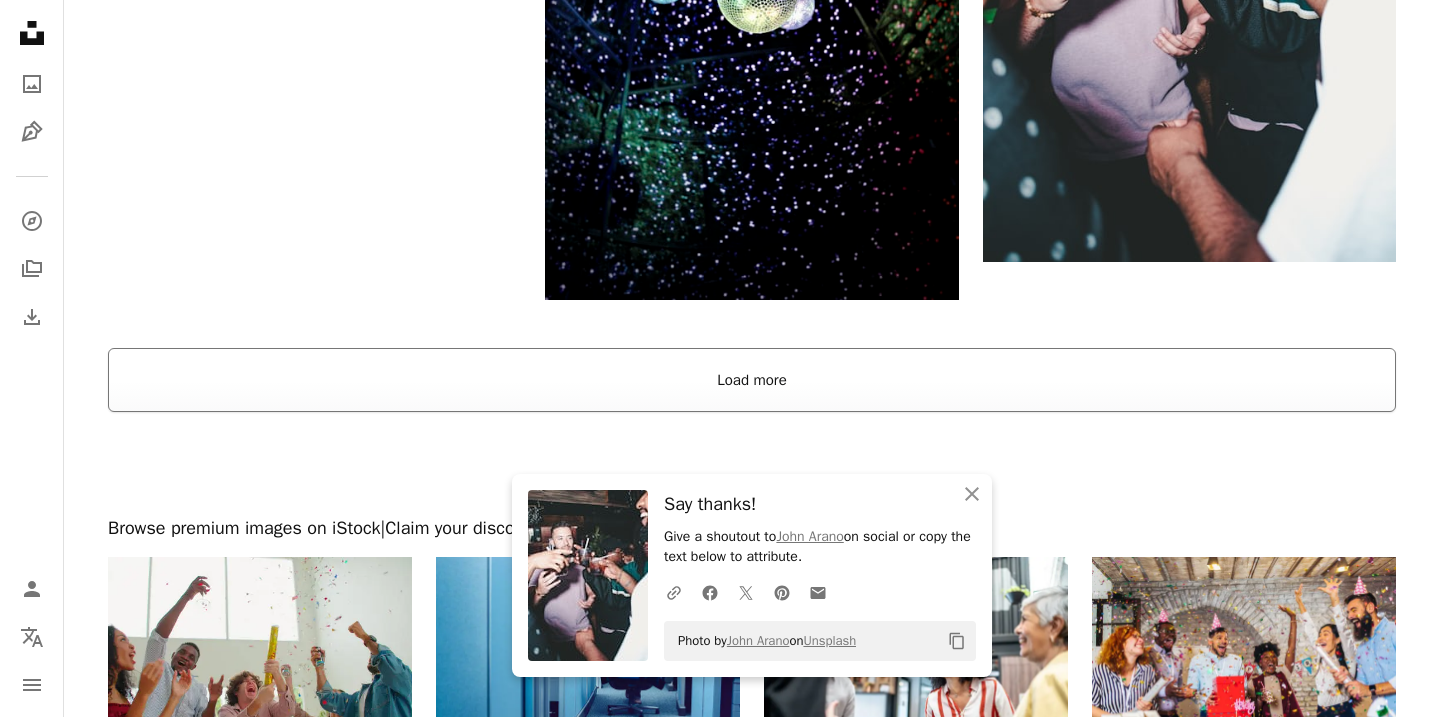 click on "Load more" at bounding box center (752, 380) 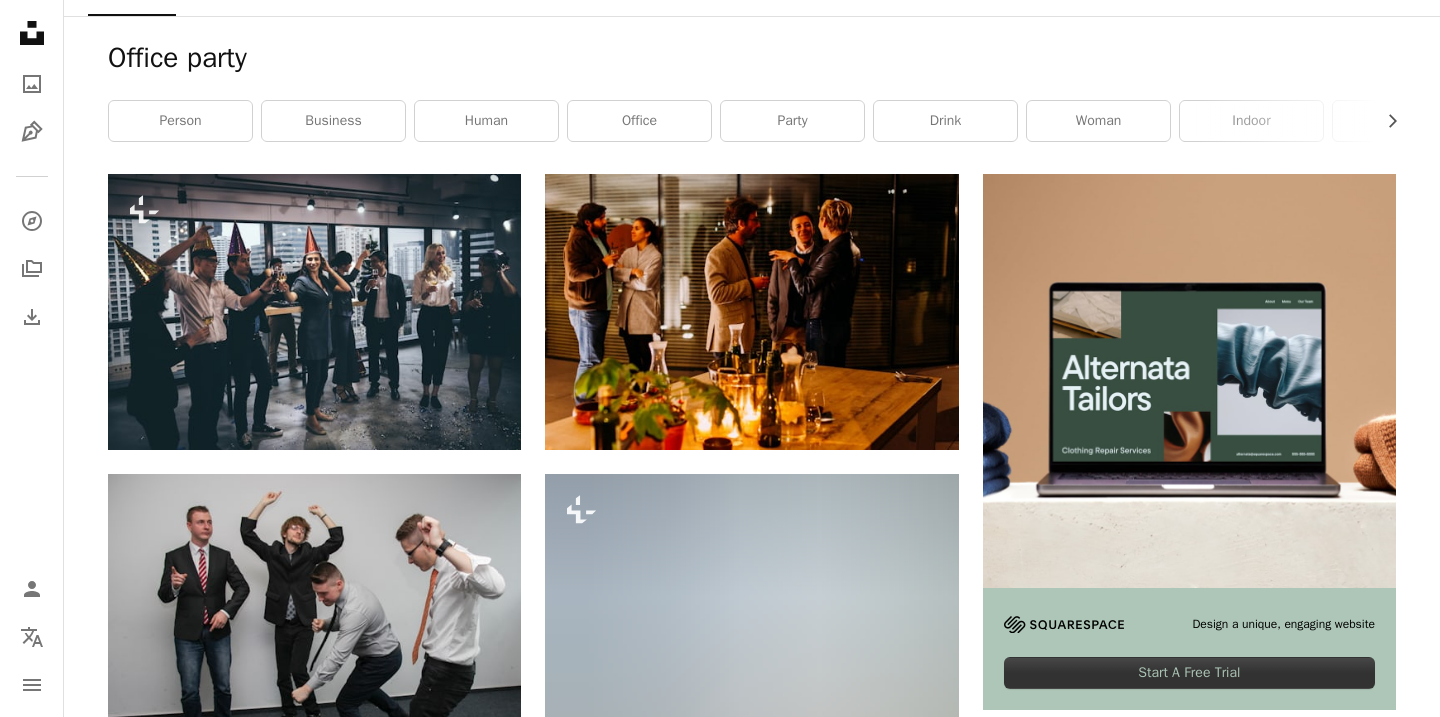 scroll, scrollTop: 0, scrollLeft: 0, axis: both 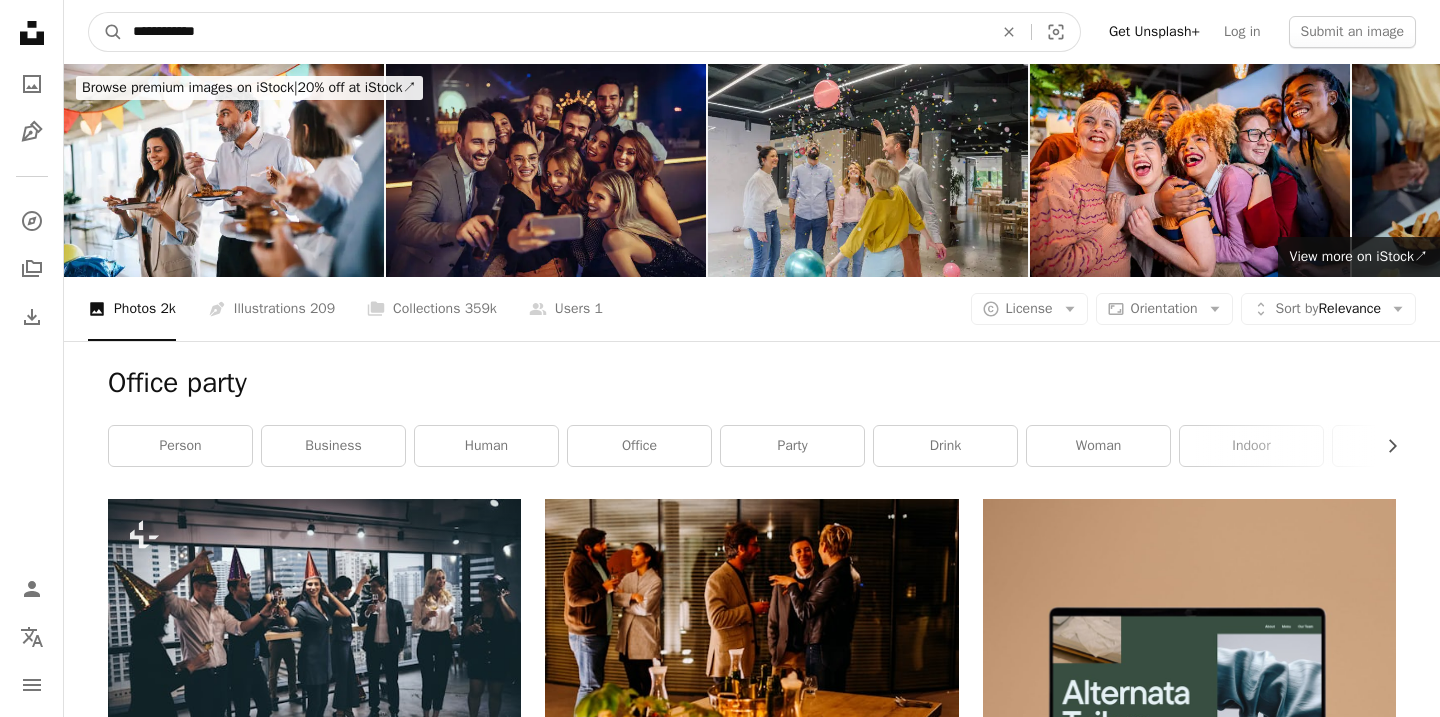 click on "**********" at bounding box center (555, 32) 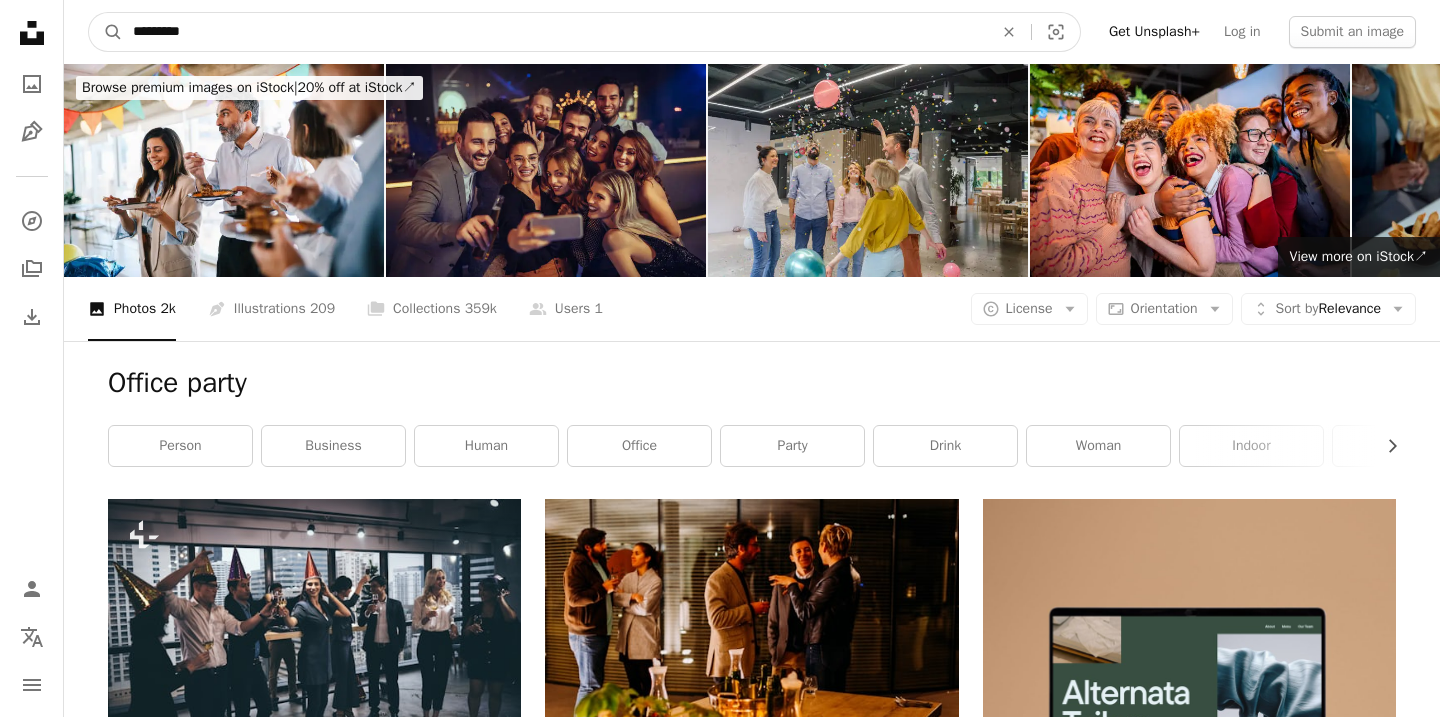 type on "*********" 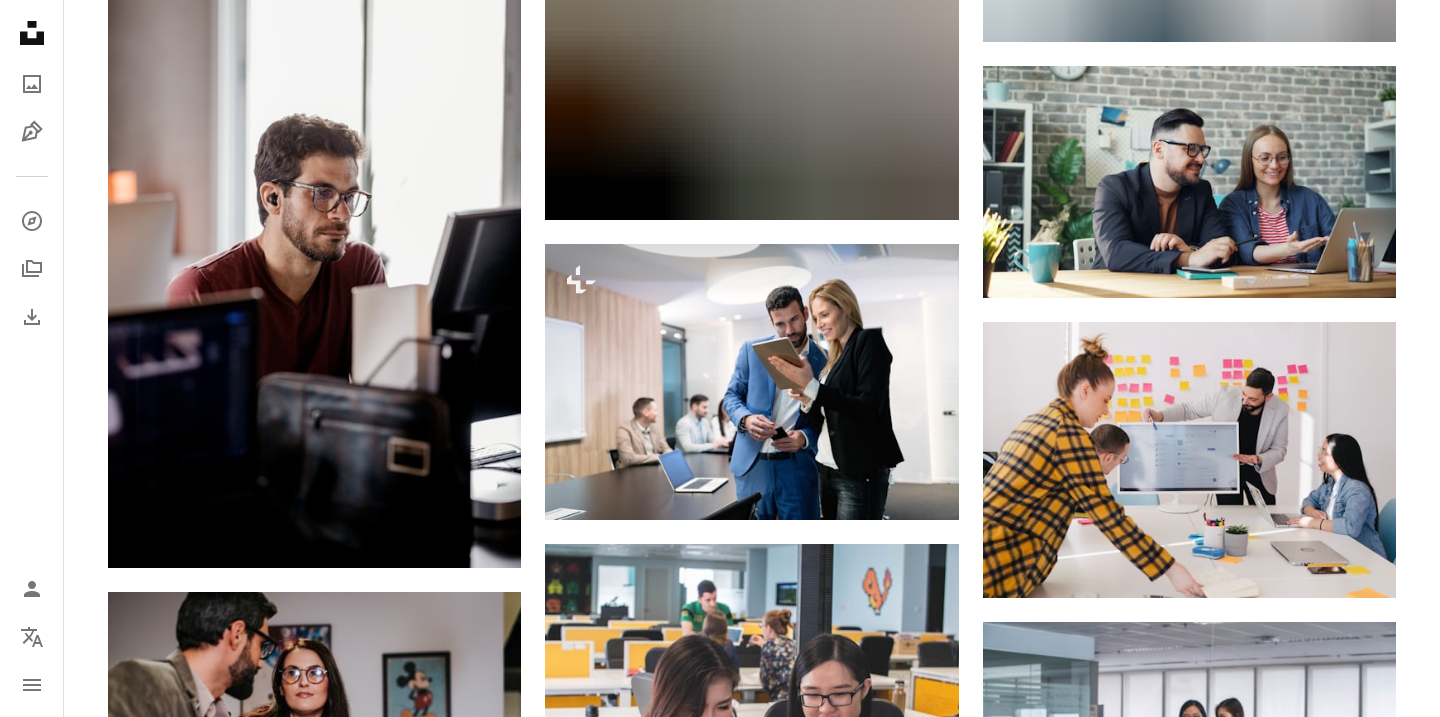 scroll, scrollTop: 2188, scrollLeft: 0, axis: vertical 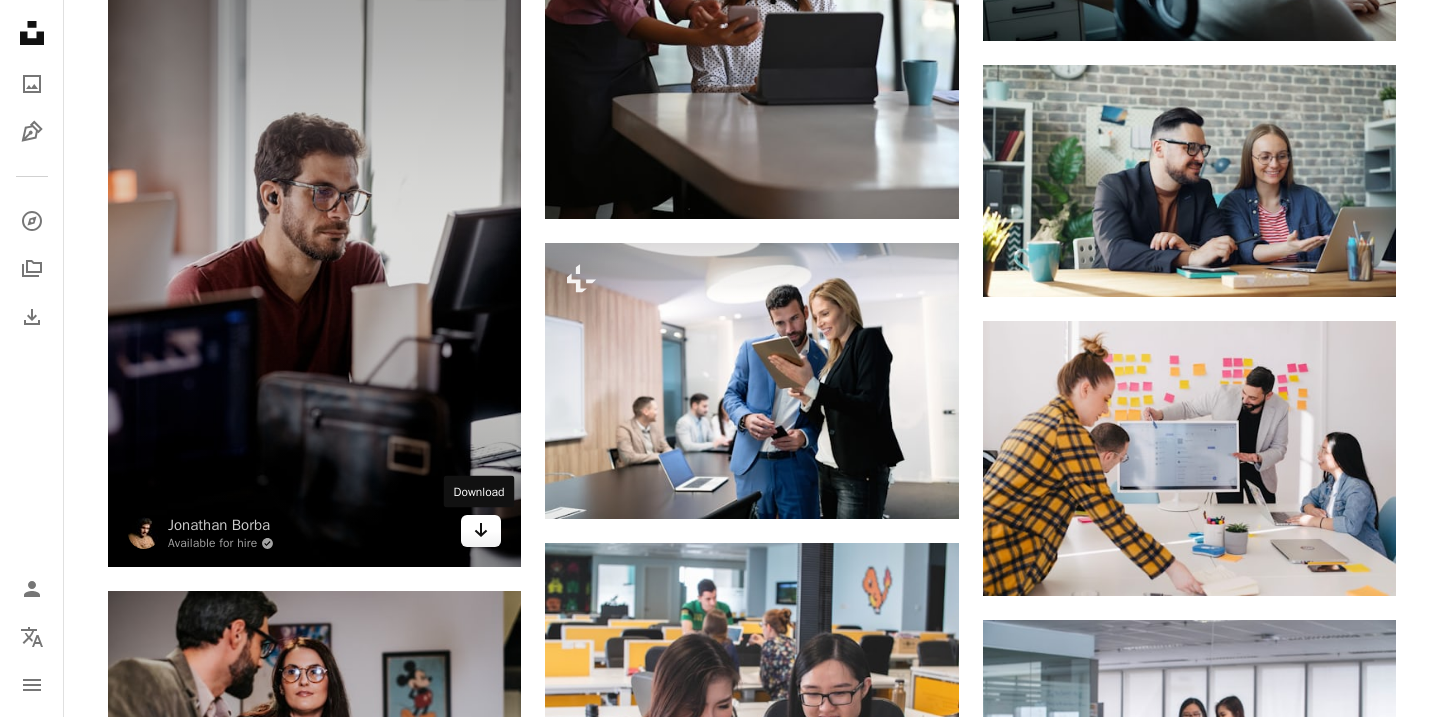 click on "Arrow pointing down" 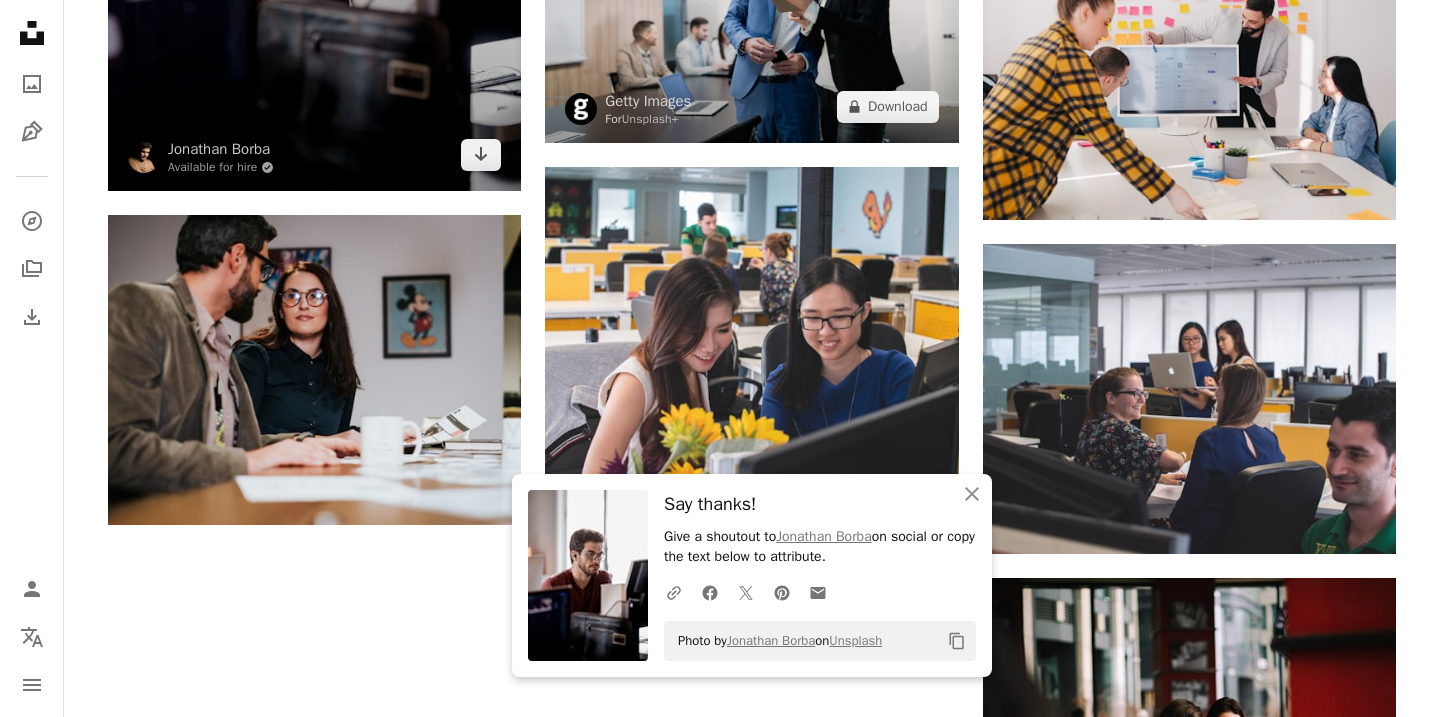 scroll, scrollTop: 2565, scrollLeft: 0, axis: vertical 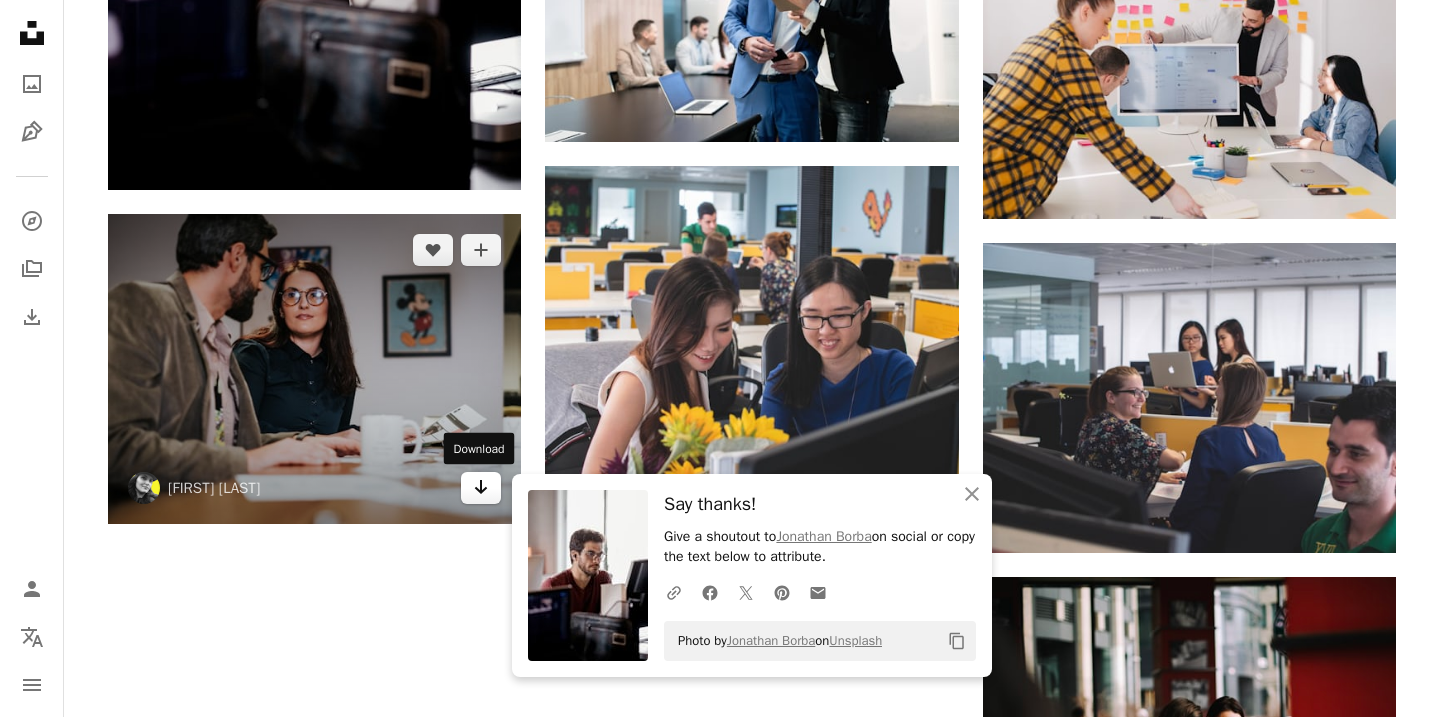 click on "Arrow pointing down" 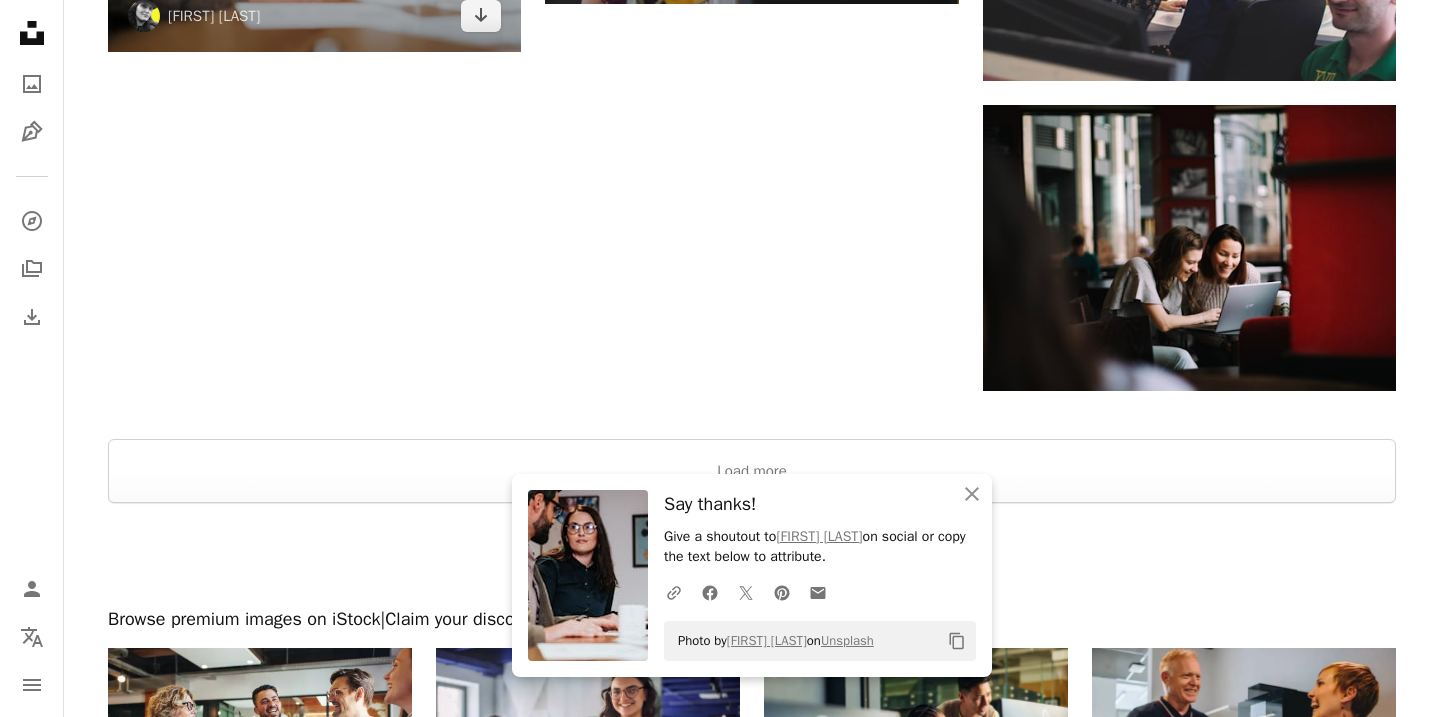 scroll, scrollTop: 3057, scrollLeft: 0, axis: vertical 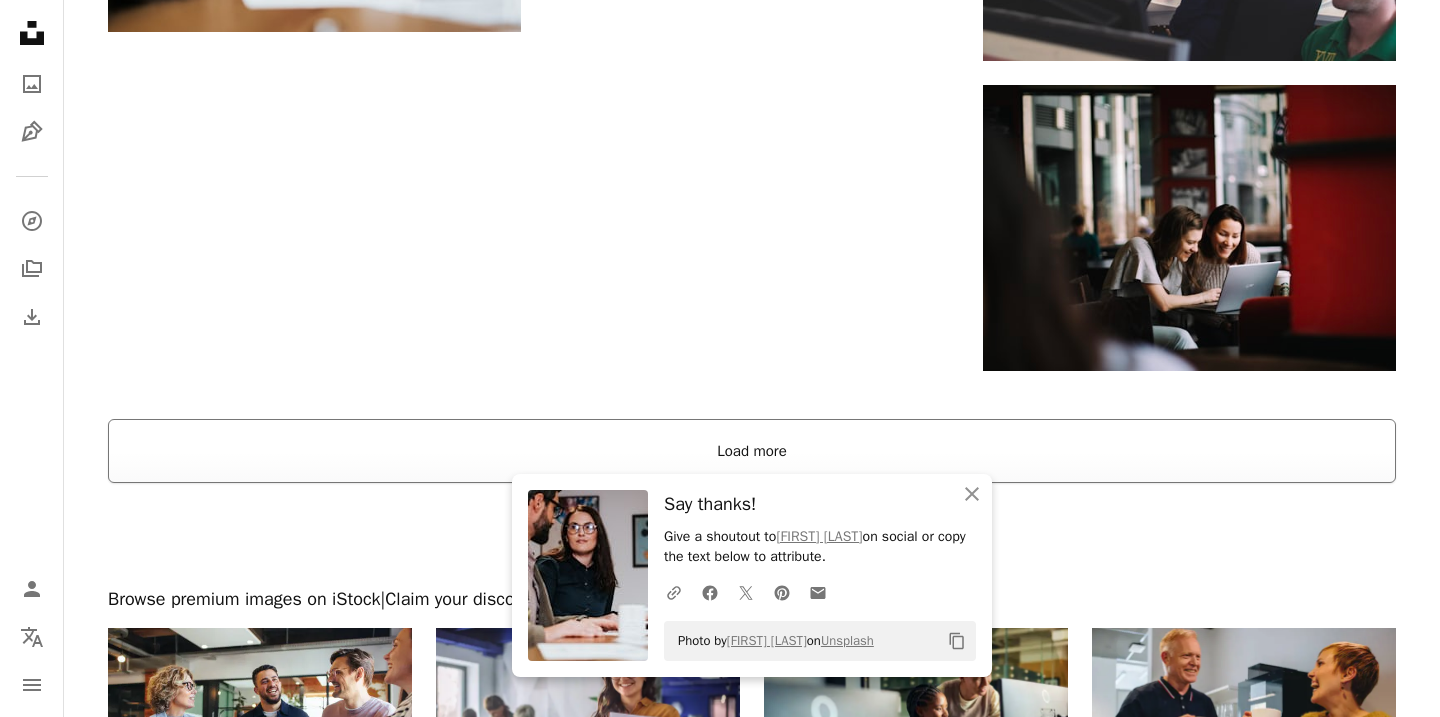 click on "Load more" at bounding box center (752, 451) 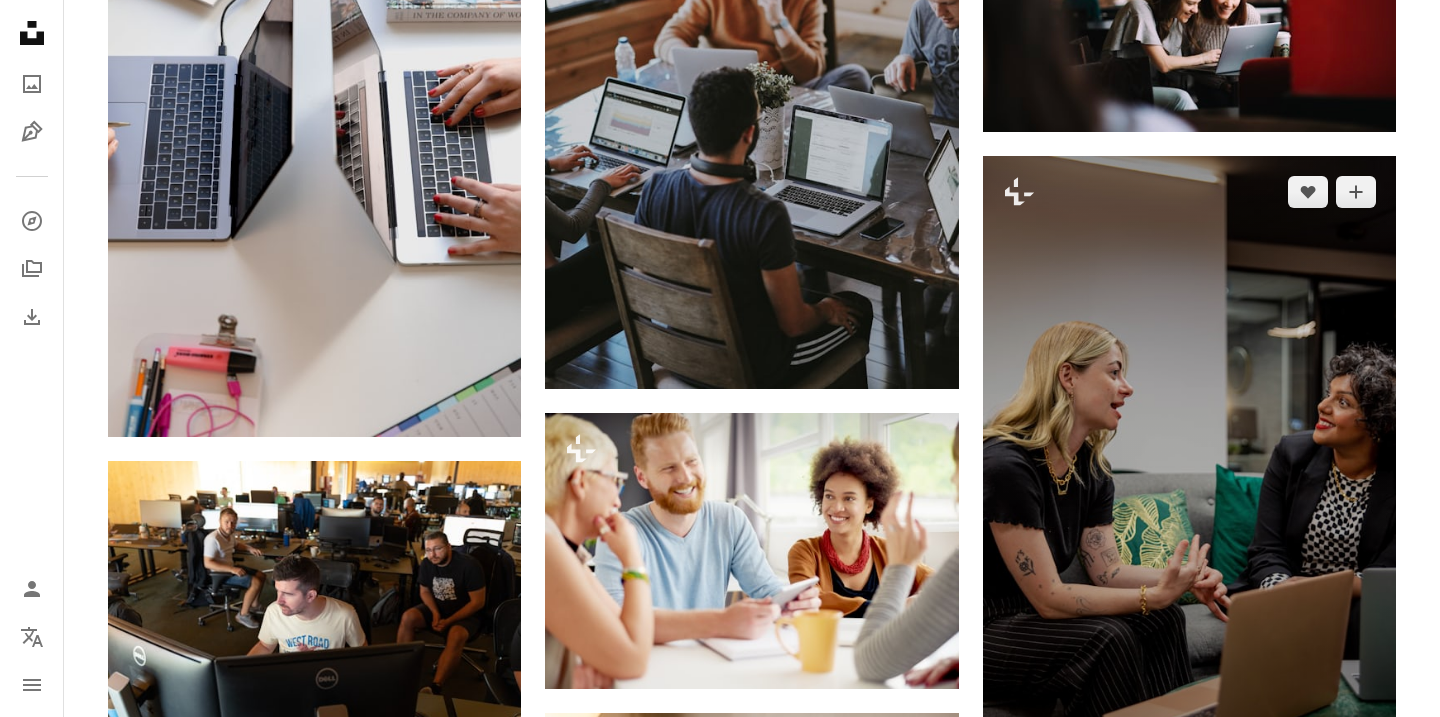 scroll, scrollTop: 3395, scrollLeft: 0, axis: vertical 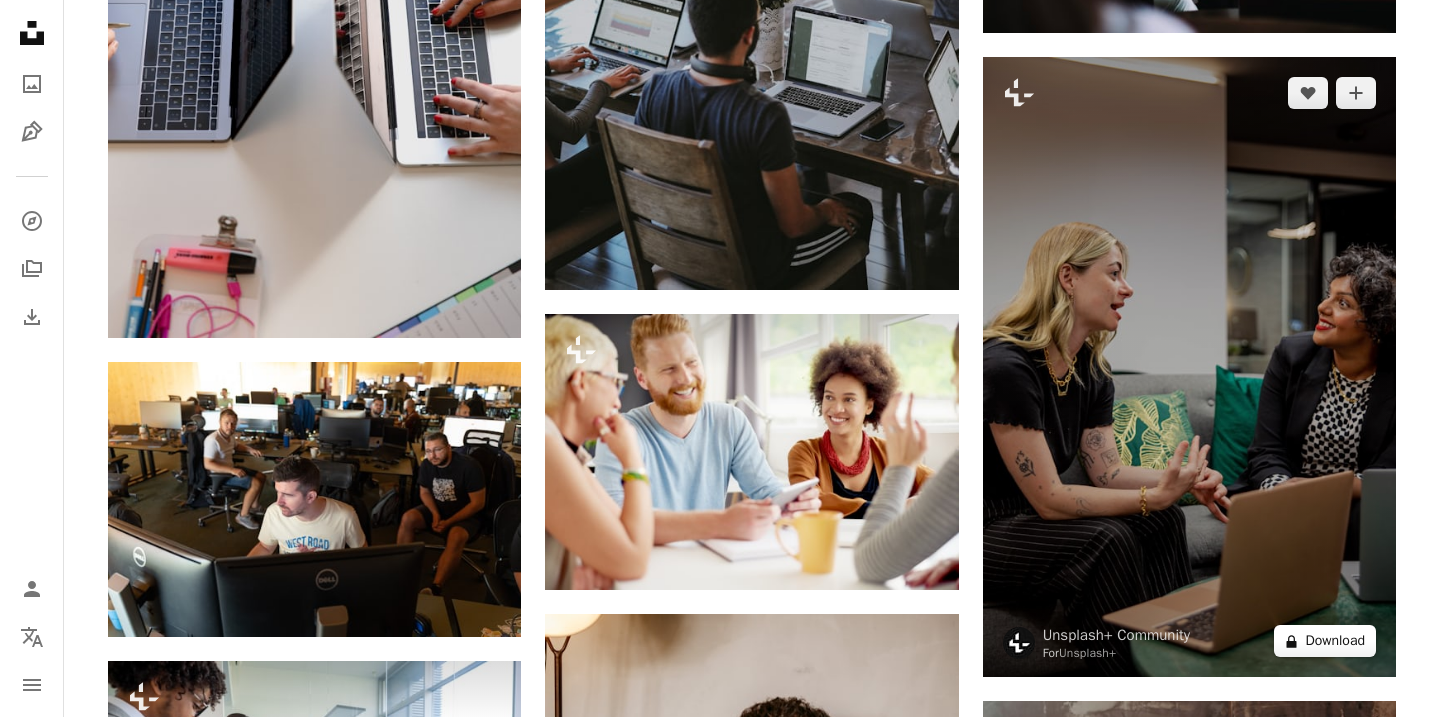 click on "A lock Download" at bounding box center (1325, 641) 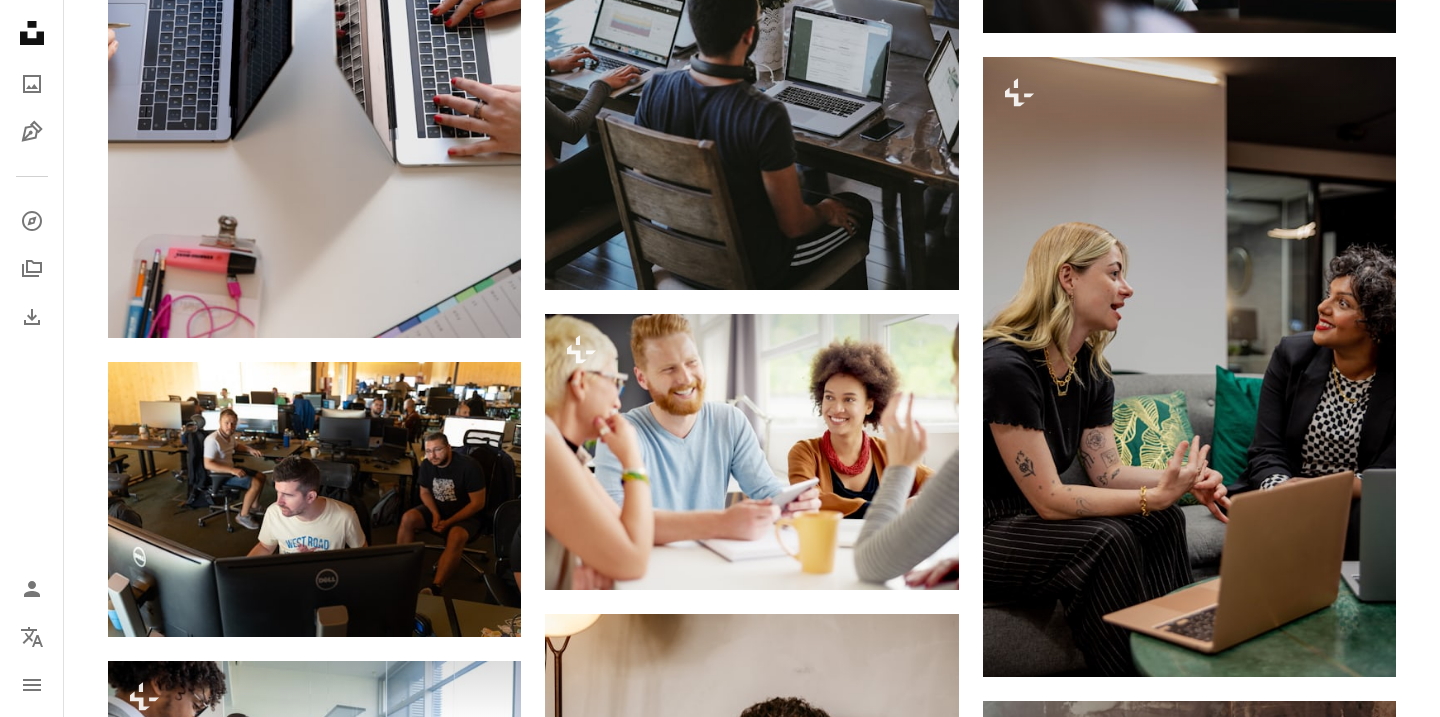 click on "An X shape Premium, ready to use images. Get unlimited access. A plus sign Members-only content added monthly A plus sign Unlimited royalty-free downloads A plus sign Illustrations  New A plus sign Enhanced legal protections yearly 62%  off monthly €16   €6 EUR per month * Get  Unsplash+ * When paid annually, billed upfront  €72 Taxes where applicable. Renews automatically. Cancel anytime." at bounding box center [720, 3432] 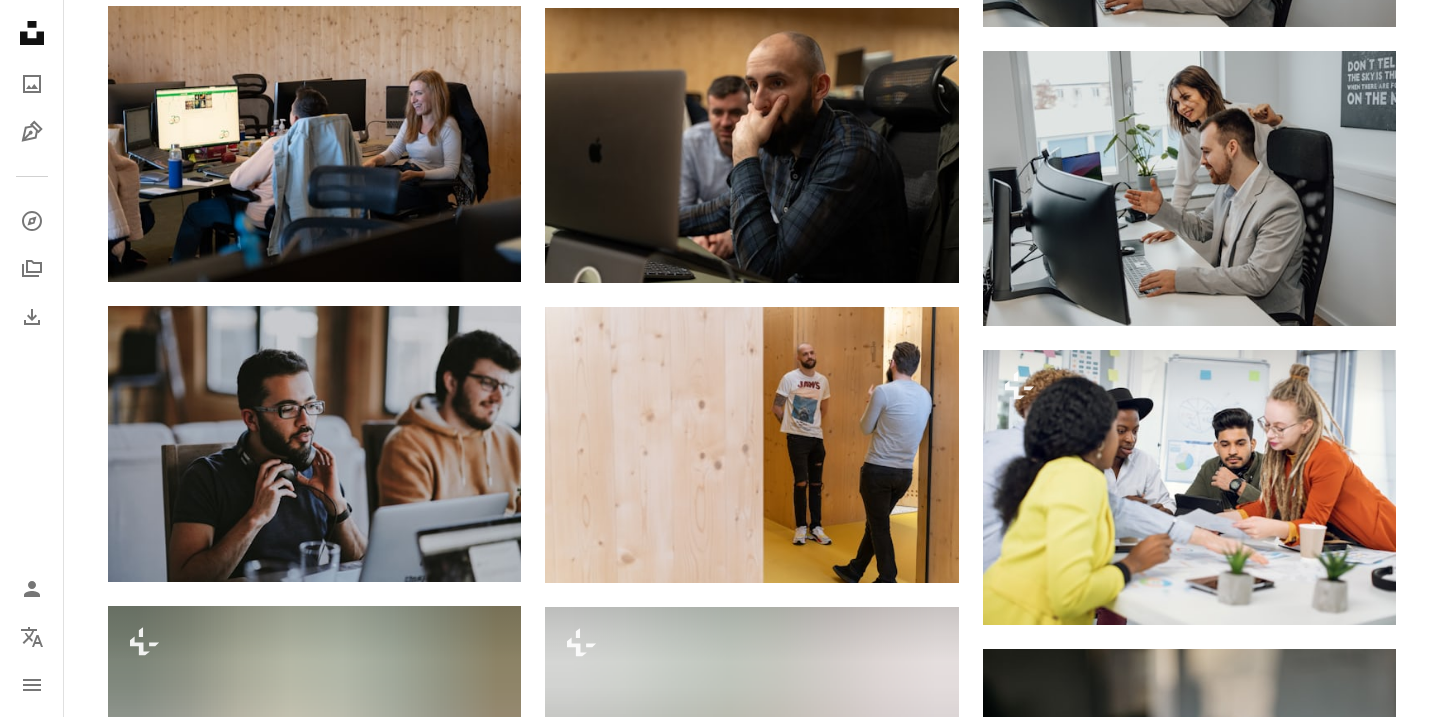 scroll, scrollTop: 4945, scrollLeft: 0, axis: vertical 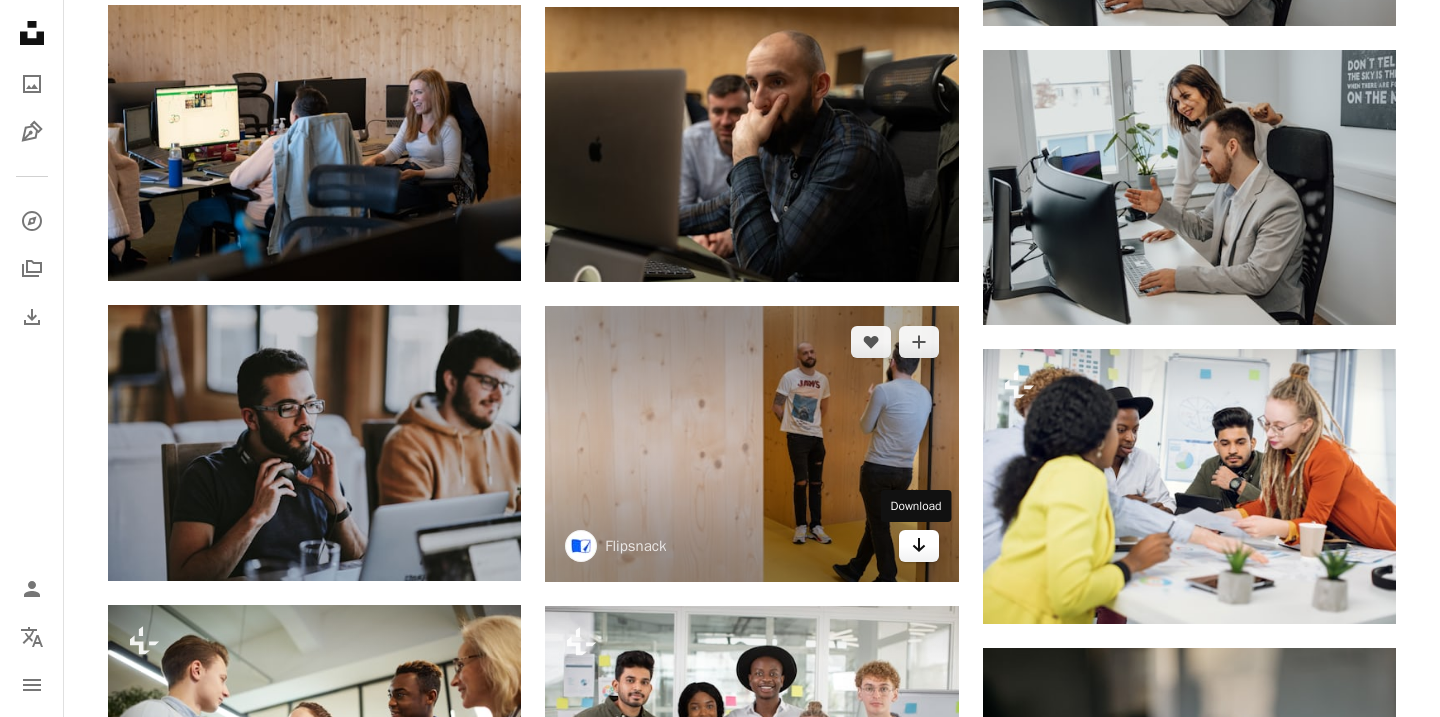 click on "Arrow pointing down" at bounding box center (919, 546) 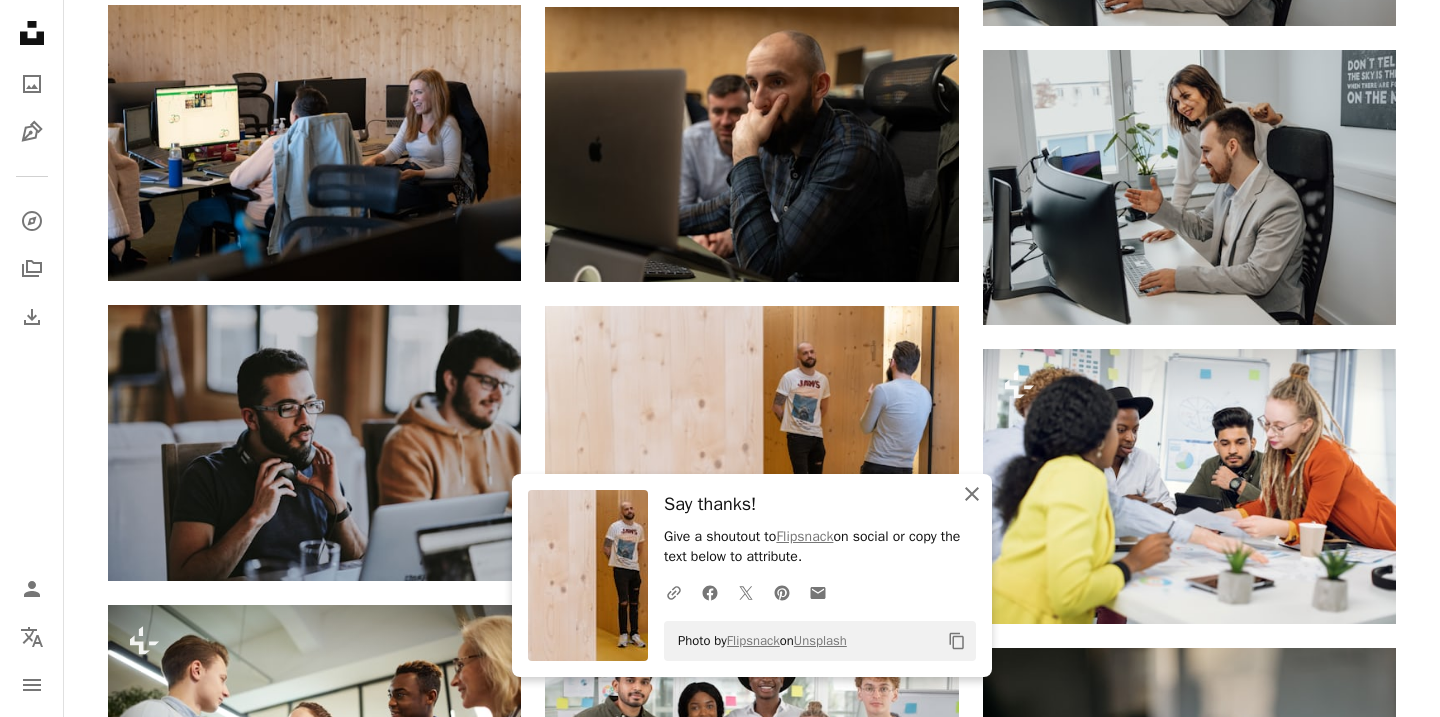 click on "An X shape" 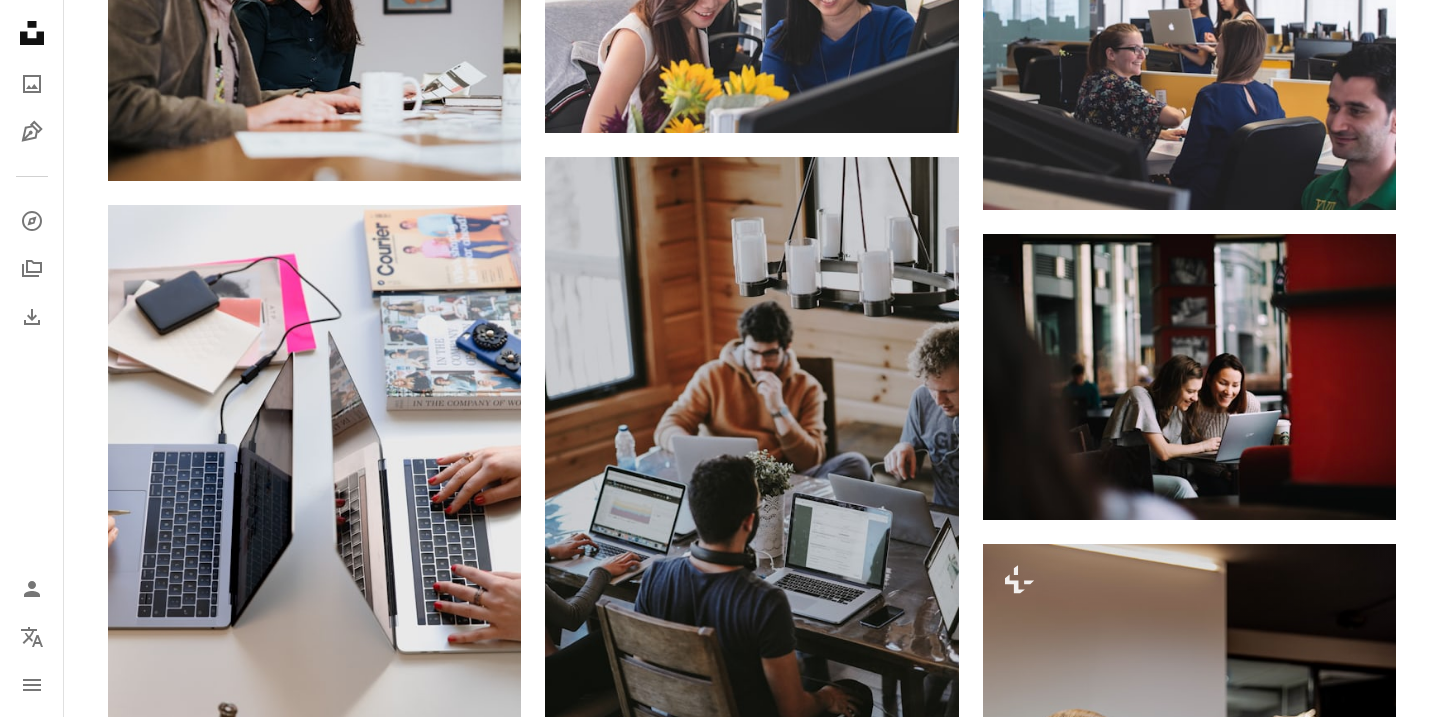 scroll, scrollTop: 0, scrollLeft: 0, axis: both 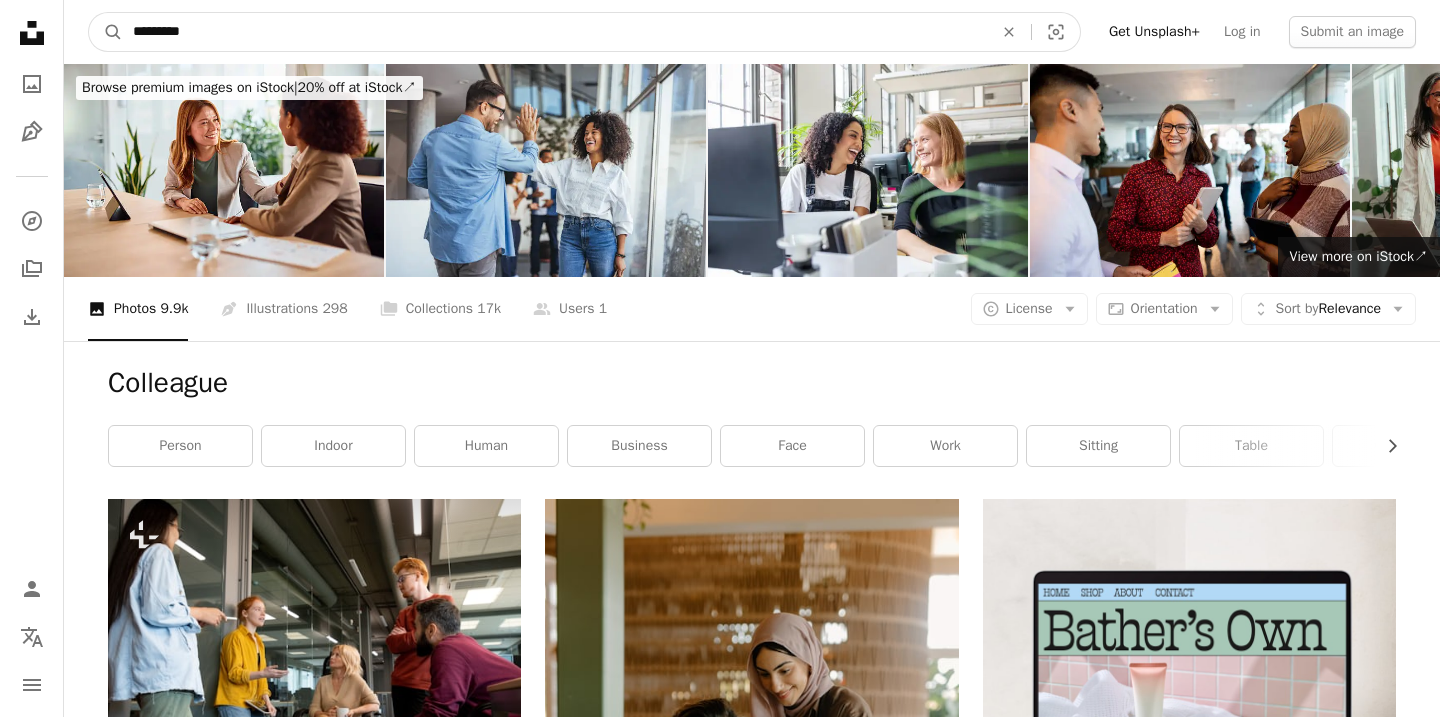 click on "*********" at bounding box center (555, 32) 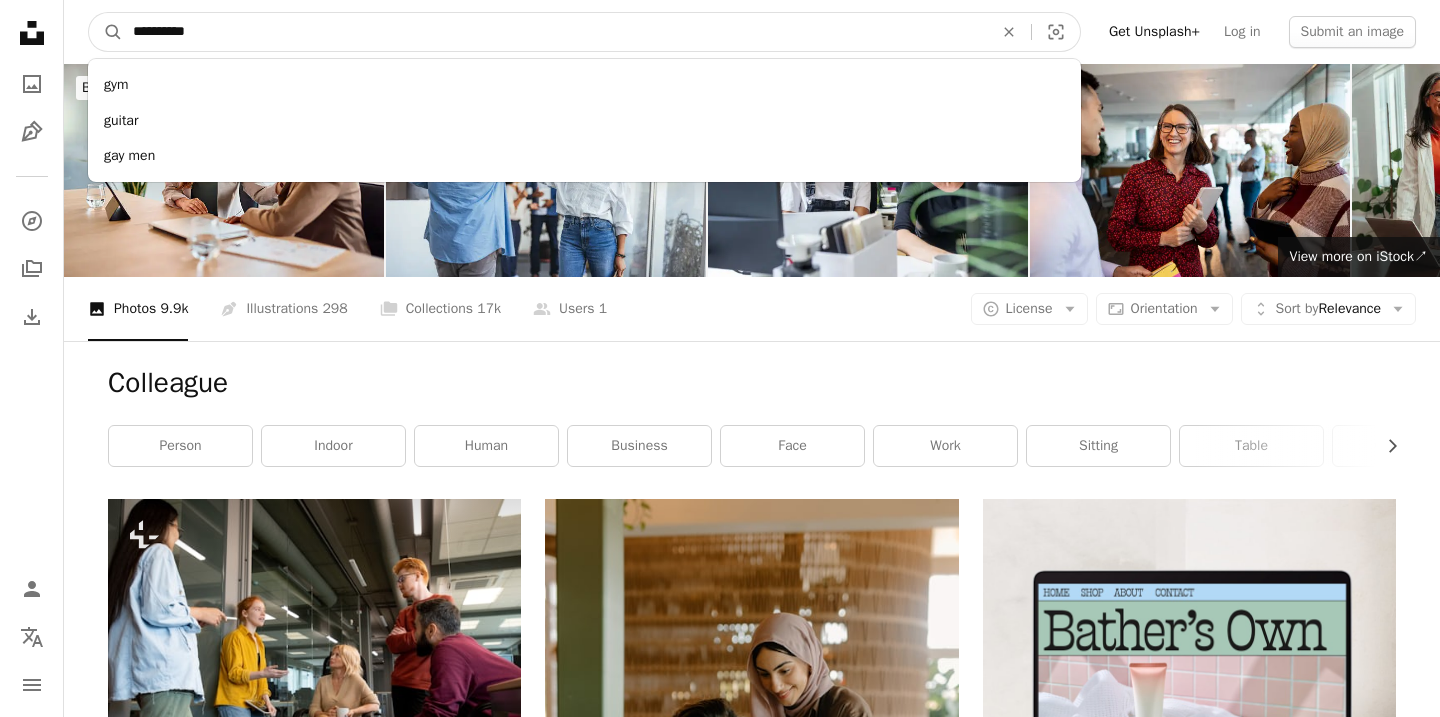 type on "**********" 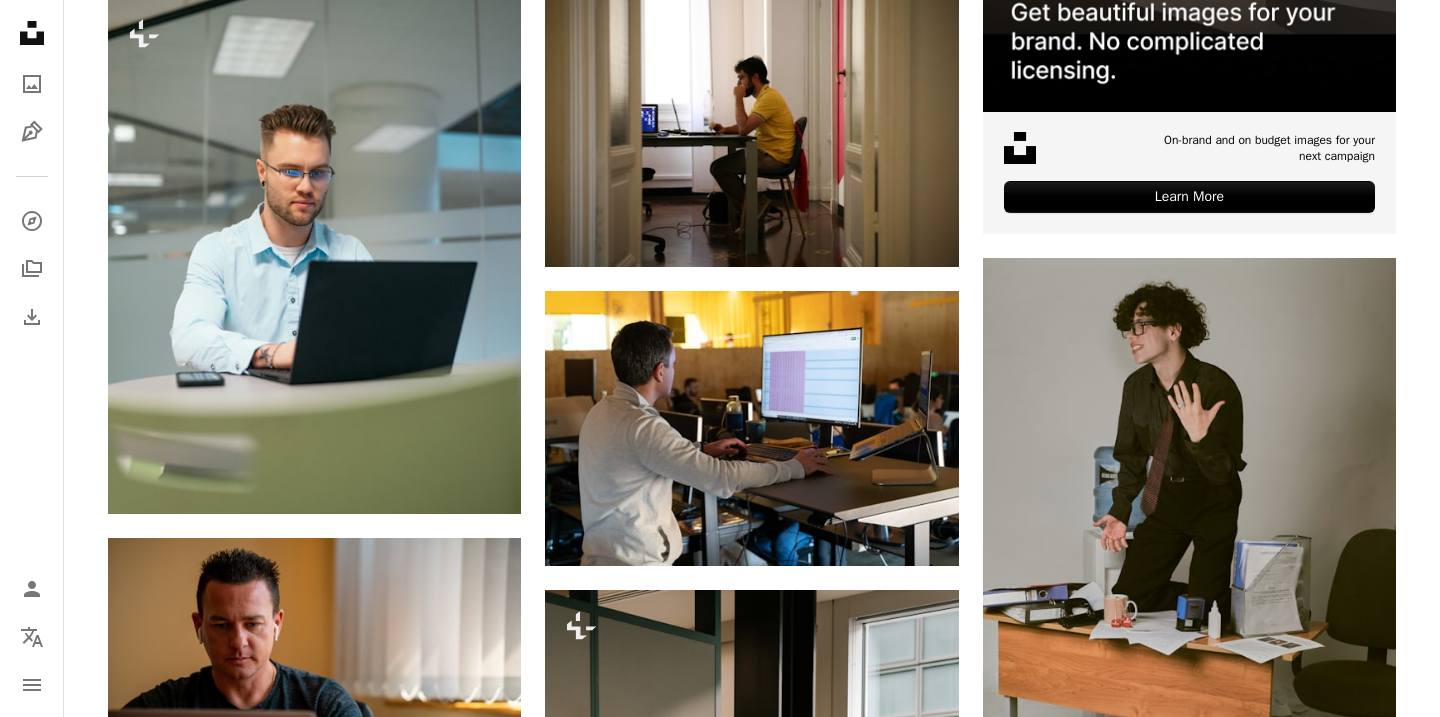 scroll, scrollTop: 846, scrollLeft: 0, axis: vertical 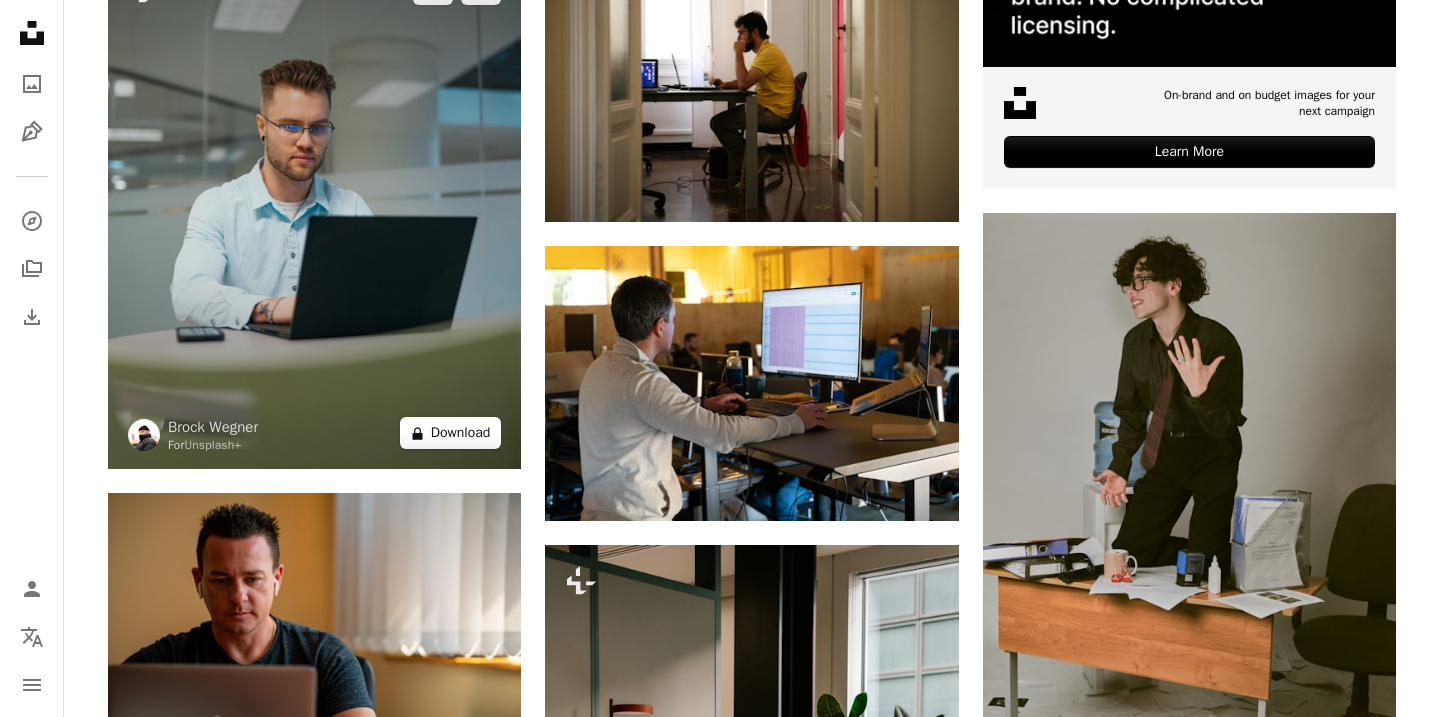 click on "A lock Download" at bounding box center (451, 433) 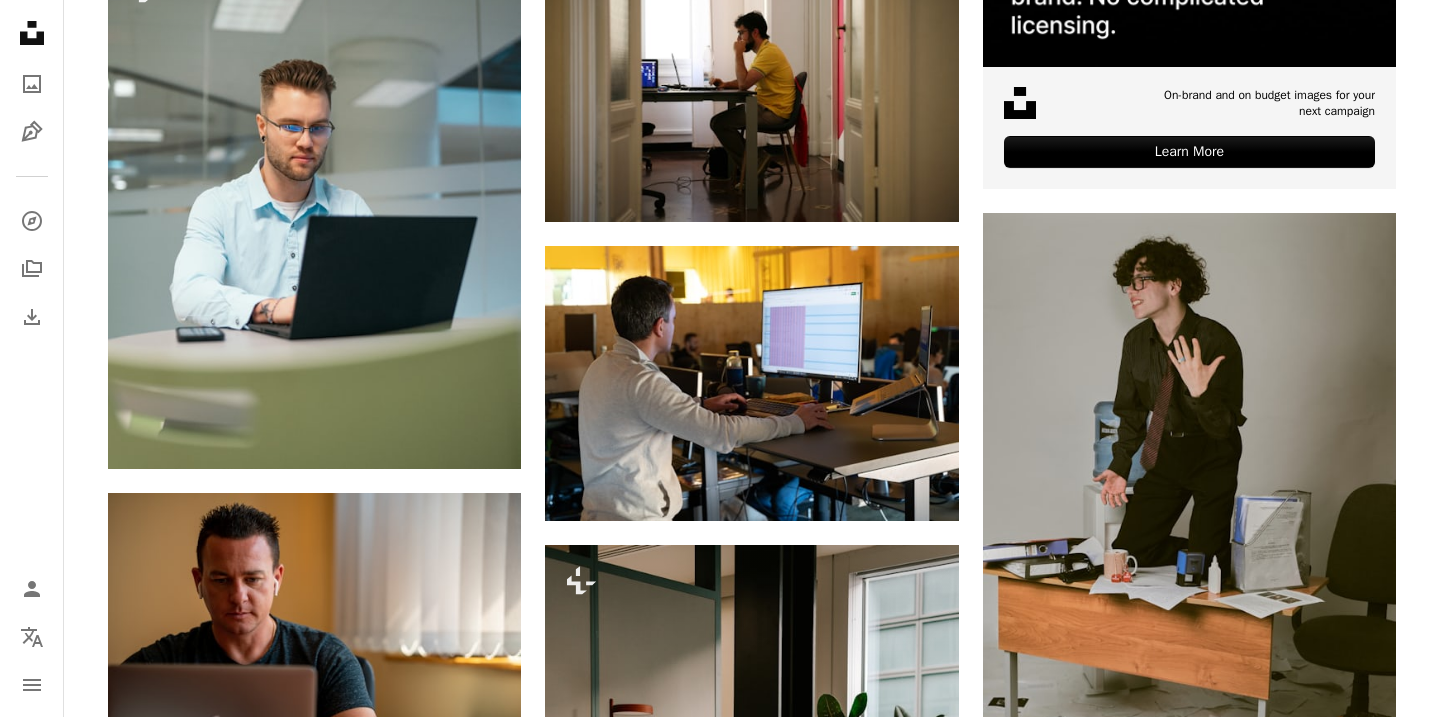 click on "An X shape Premium, ready to use images. Get unlimited access. A plus sign Members-only content added monthly A plus sign Unlimited royalty-free downloads A plus sign Illustrations  New A plus sign Enhanced legal protections yearly 62%  off monthly €16   €6 EUR per month * Get  Unsplash+ * When paid annually, billed upfront  €72 Taxes where applicable. Renews automatically. Cancel anytime." at bounding box center (720, 4062) 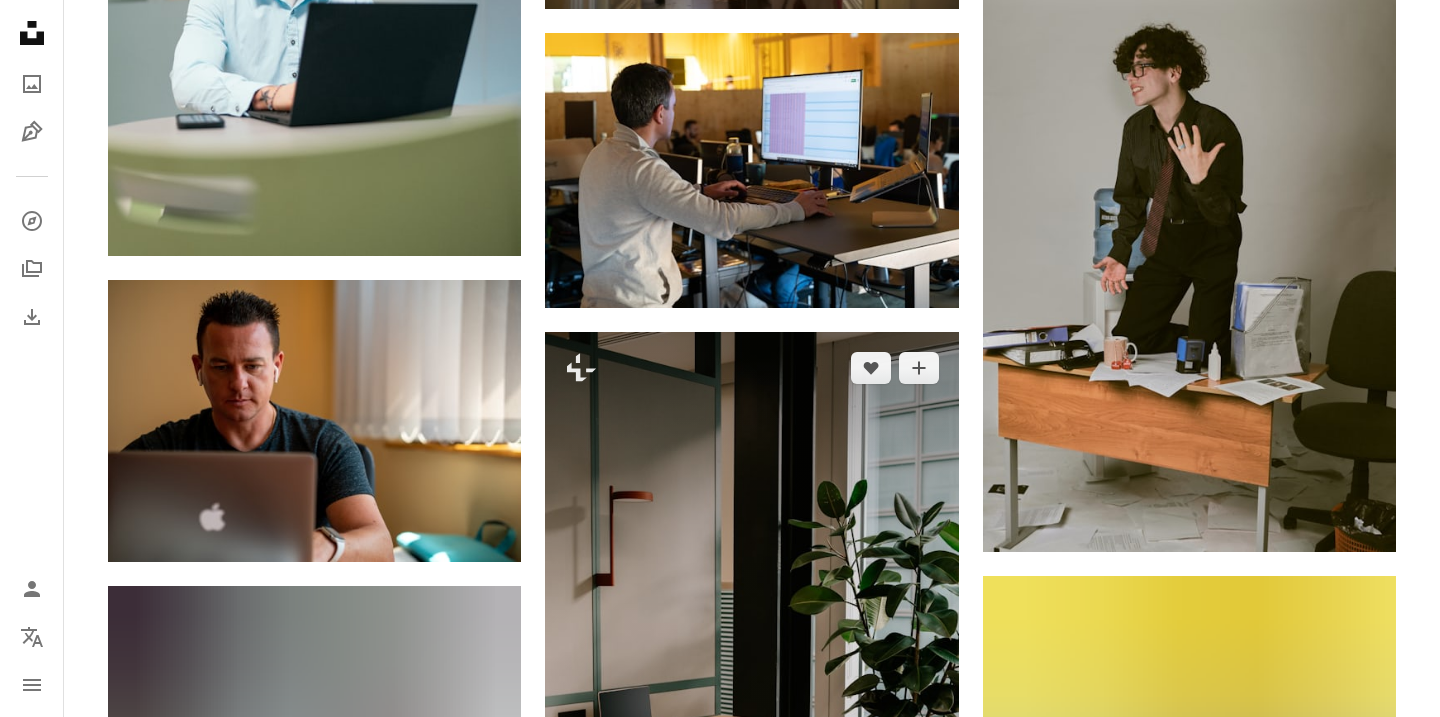 scroll, scrollTop: 1130, scrollLeft: 0, axis: vertical 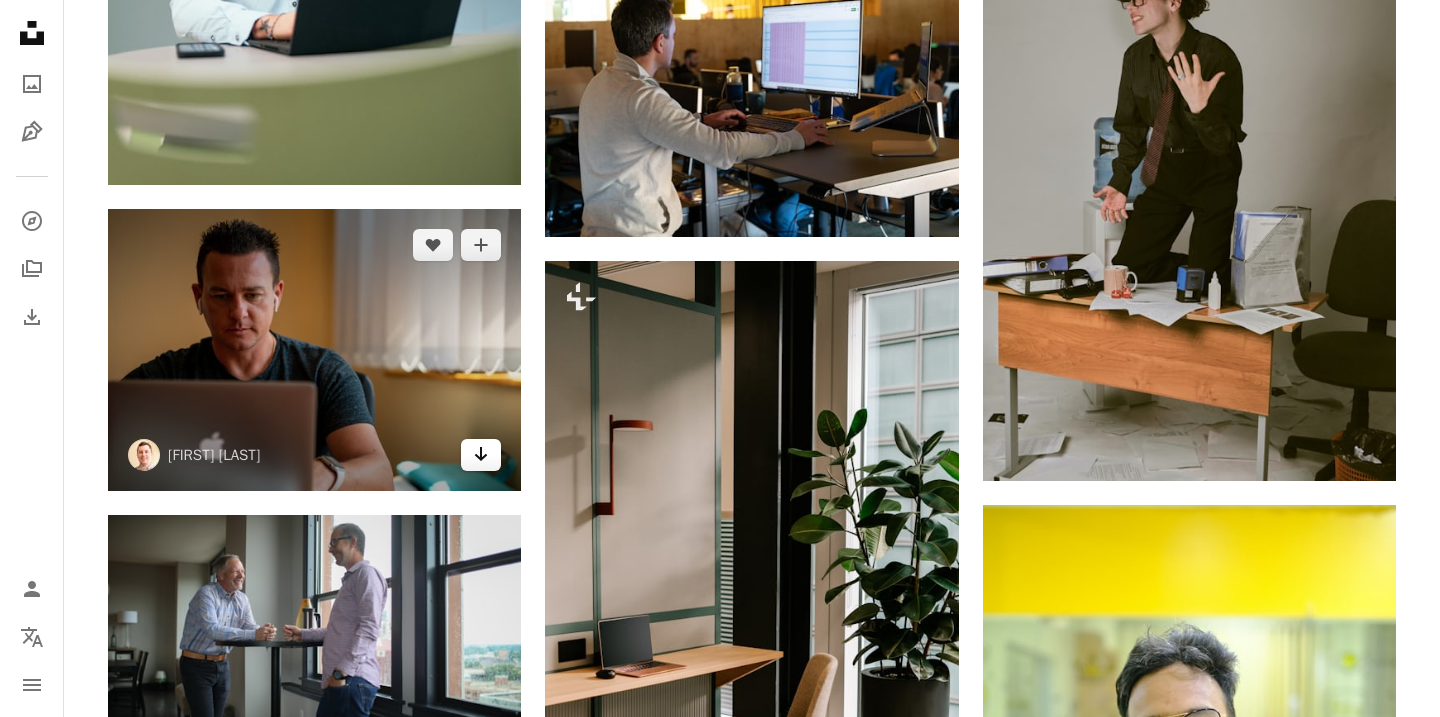 click on "Arrow pointing down" at bounding box center (481, 455) 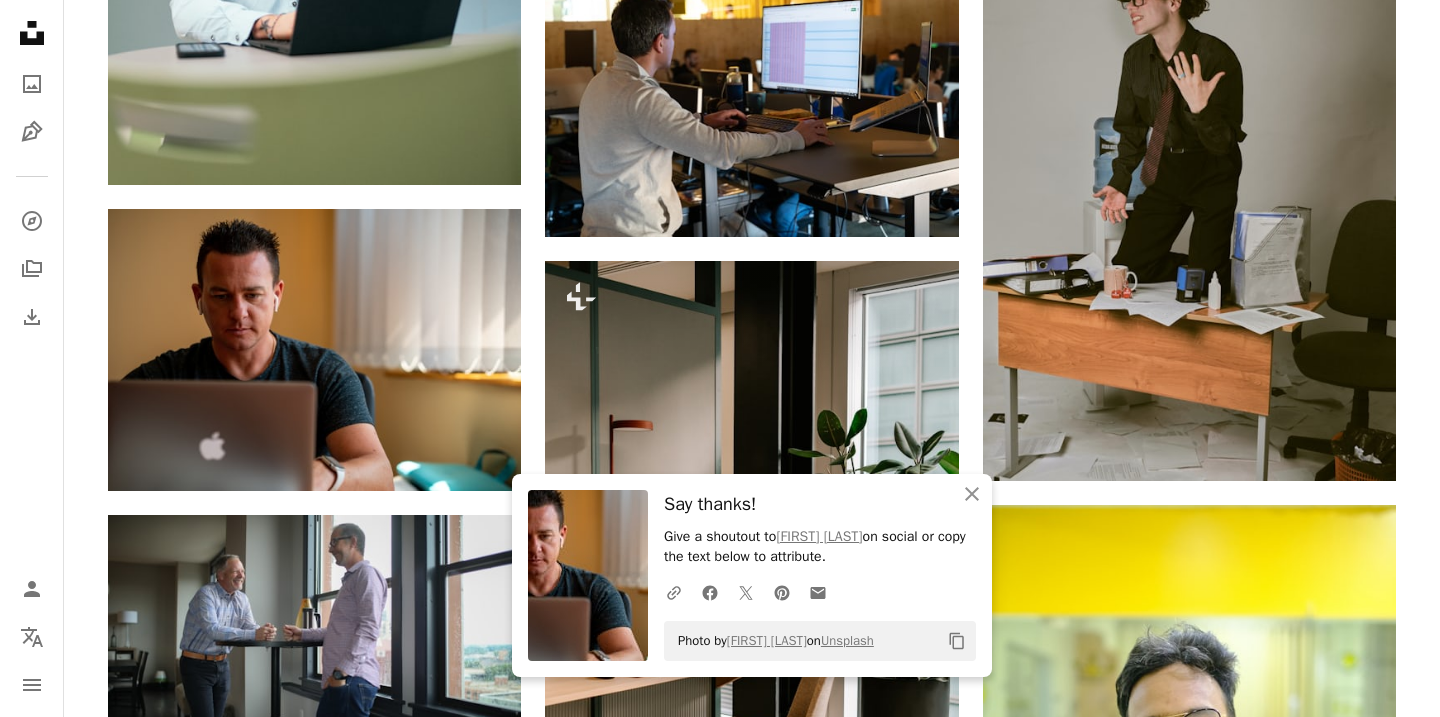 click on "Plus sign for Unsplash+ A heart A plus sign Andrej Lišakov For  Unsplash+ A lock Download Plus sign for Unsplash+ A heart A plus sign Brock Wegner For  Unsplash+ A lock Download A heart A plus sign Jozsef Hocza Arrow pointing down A heart A plus sign TheStandingDesk Arrow pointing down A heart A plus sign TheStandingDesk Arrow pointing down A heart A plus sign Bunly Hort Available for hire A checkmark inside of a circle Arrow pointing down Plus sign for Unsplash+ A heart A plus sign Andrej Lišakov For  Unsplash+ A lock Download A heart A plus sign TheStandingDesk Arrow pointing down A heart A plus sign Ofspace LLC Arrow pointing down A heart A plus sign Flipsnack Arrow pointing down A heart A plus sign Daniele D'Andreti Arrow pointing down A heart A plus sign Flipsnack Arrow pointing down Plus sign for Unsplash+ A heart A plus sign Toa Heftiba For  Unsplash+ A lock Download Plus sign for Unsplash+ A heart A plus sign Andrej Lišakov For  Unsplash+ A lock Download A heart A plus sign Usen Parmanov Learn More" at bounding box center [752, 936] 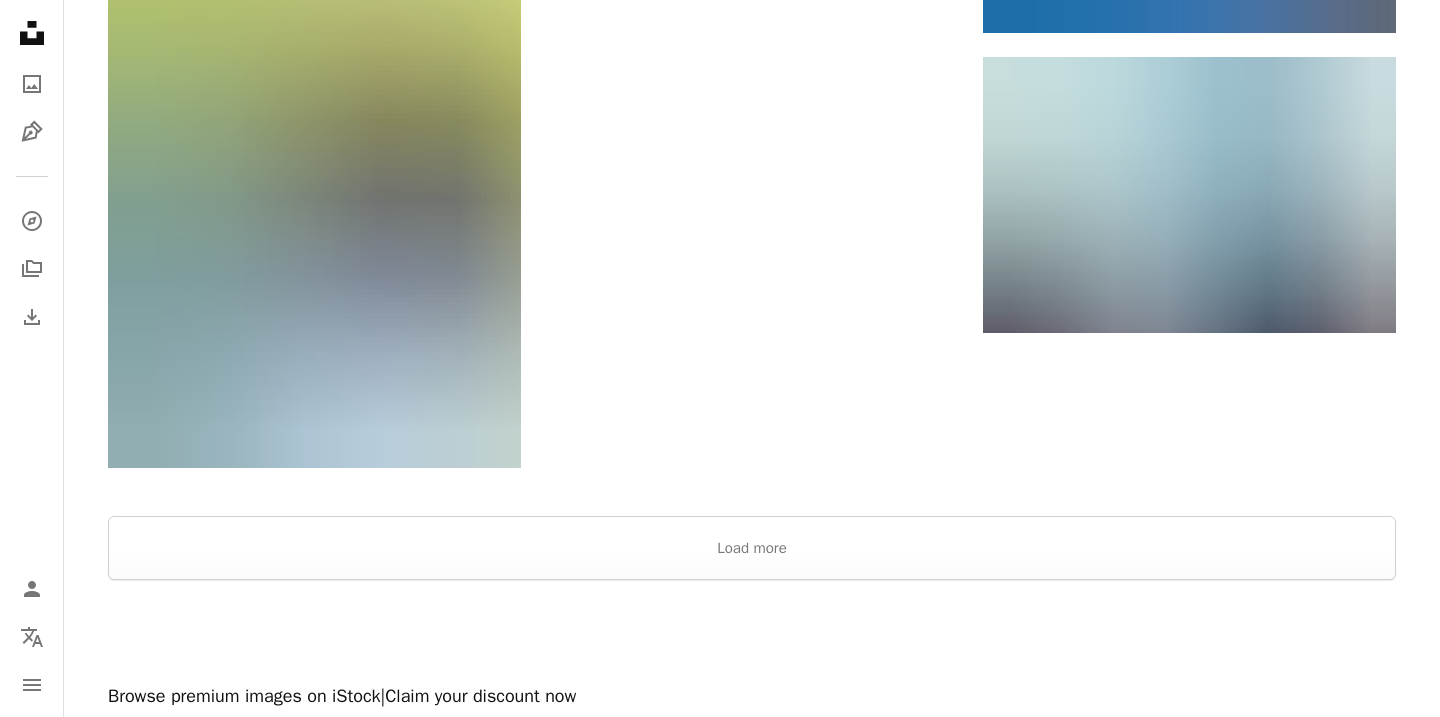 scroll, scrollTop: 3198, scrollLeft: 0, axis: vertical 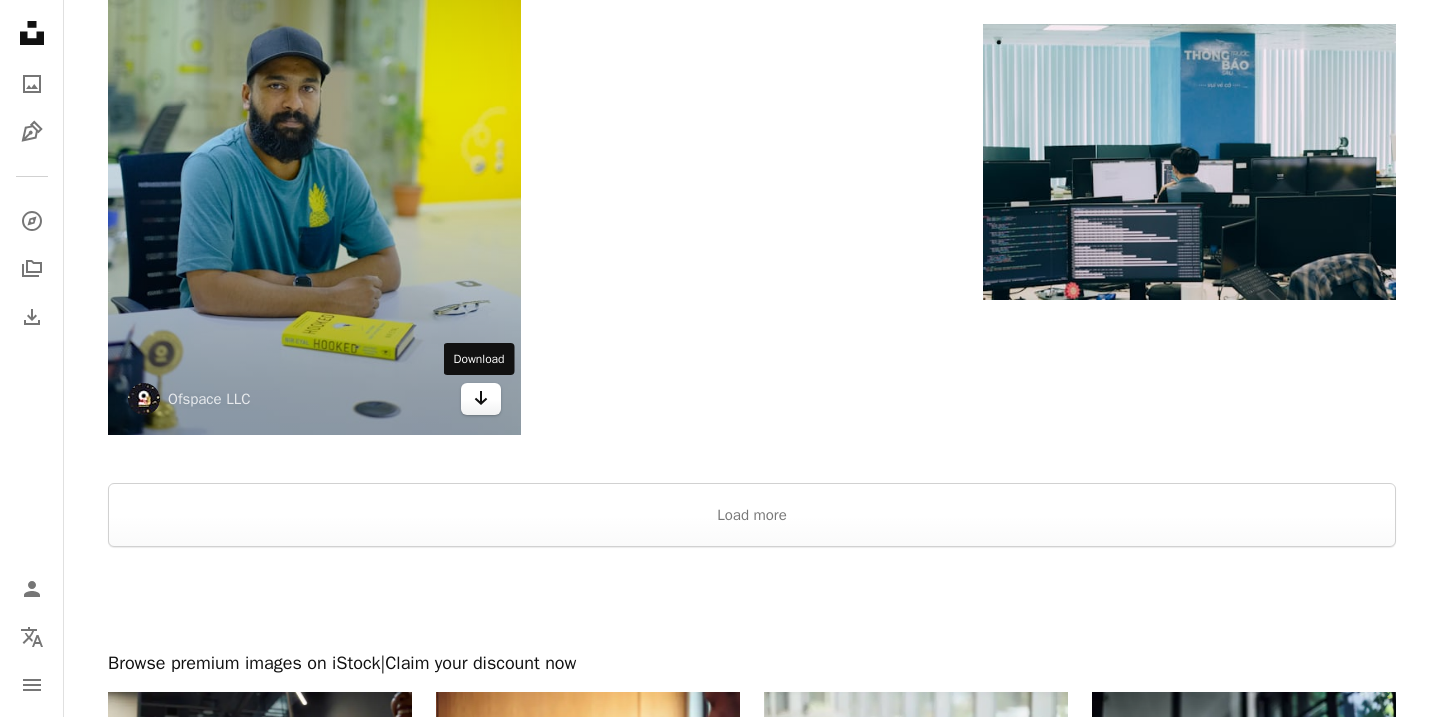 click on "Arrow pointing down" 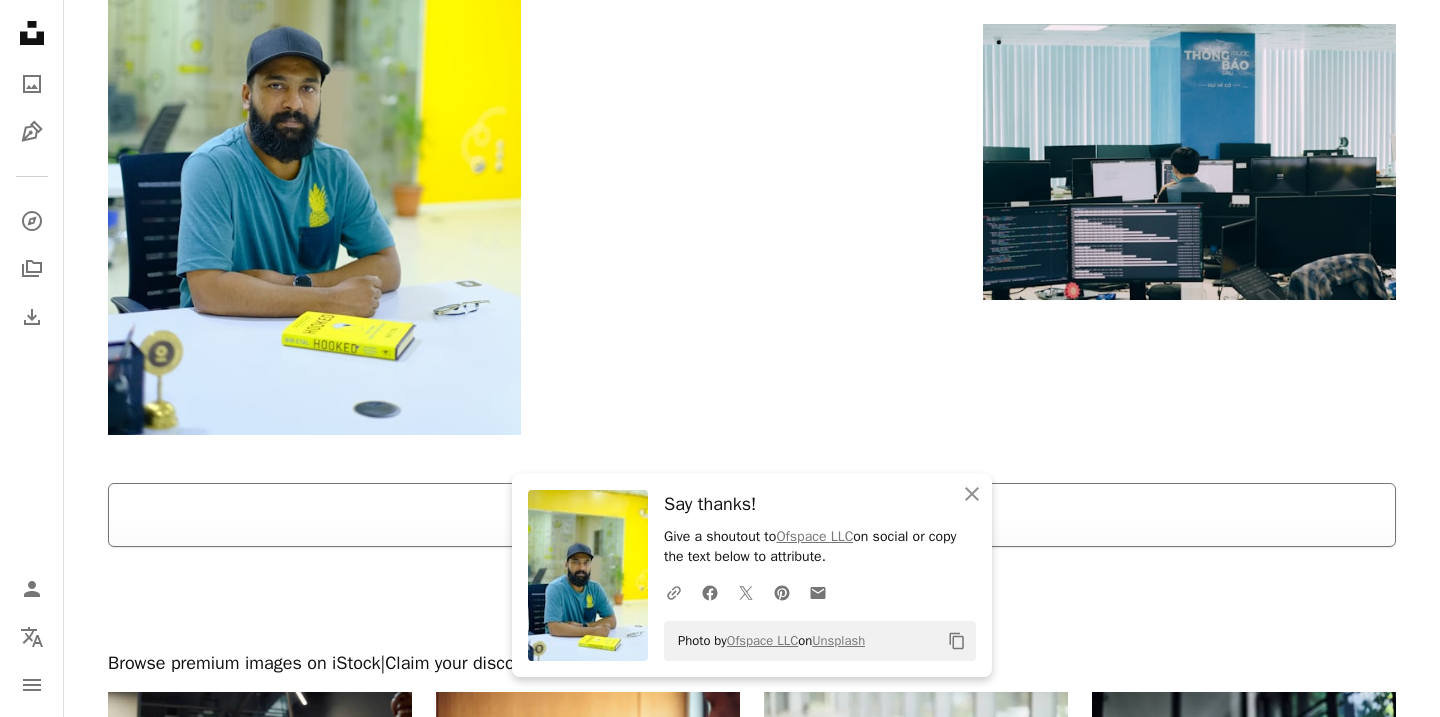 click on "Load more" at bounding box center (752, 515) 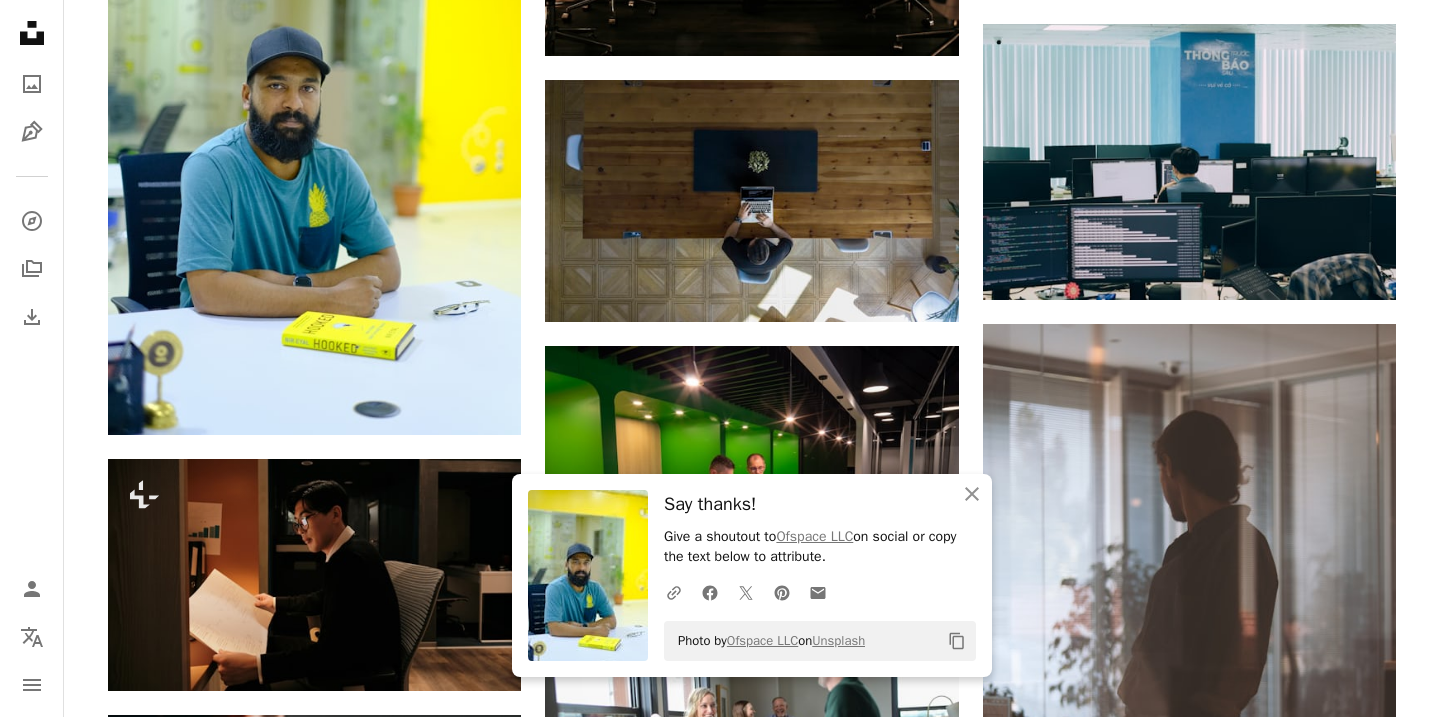 click on "Plus sign for Unsplash+ A heart A plus sign Andrej Lišakov For  Unsplash+ A lock Download Plus sign for Unsplash+ A heart A plus sign Brock Wegner For  Unsplash+ A lock Download A heart A plus sign Jozsef Hocza Arrow pointing down A heart A plus sign TheStandingDesk Arrow pointing down A heart A plus sign TheStandingDesk Arrow pointing down A heart A plus sign Bunly Hort Available for hire A checkmark inside of a circle Arrow pointing down Plus sign for Unsplash+ A heart A plus sign Andrej Lišakov For  Unsplash+ A lock Download A heart A plus sign TheStandingDesk Arrow pointing down A heart A plus sign Ofspace LLC Arrow pointing down Plus sign for Unsplash+ A heart A plus sign Andrej Lišakov For  Unsplash+ A lock Download –– ––– –––  –– ––– –  ––– –––  ––––  –   – –– –––  – – ––– –– –– –––– –– On-brand and on budget images for your next campaign Learn More A heart A plus sign Daniil Onischenko Available for hire" at bounding box center (752, 382) 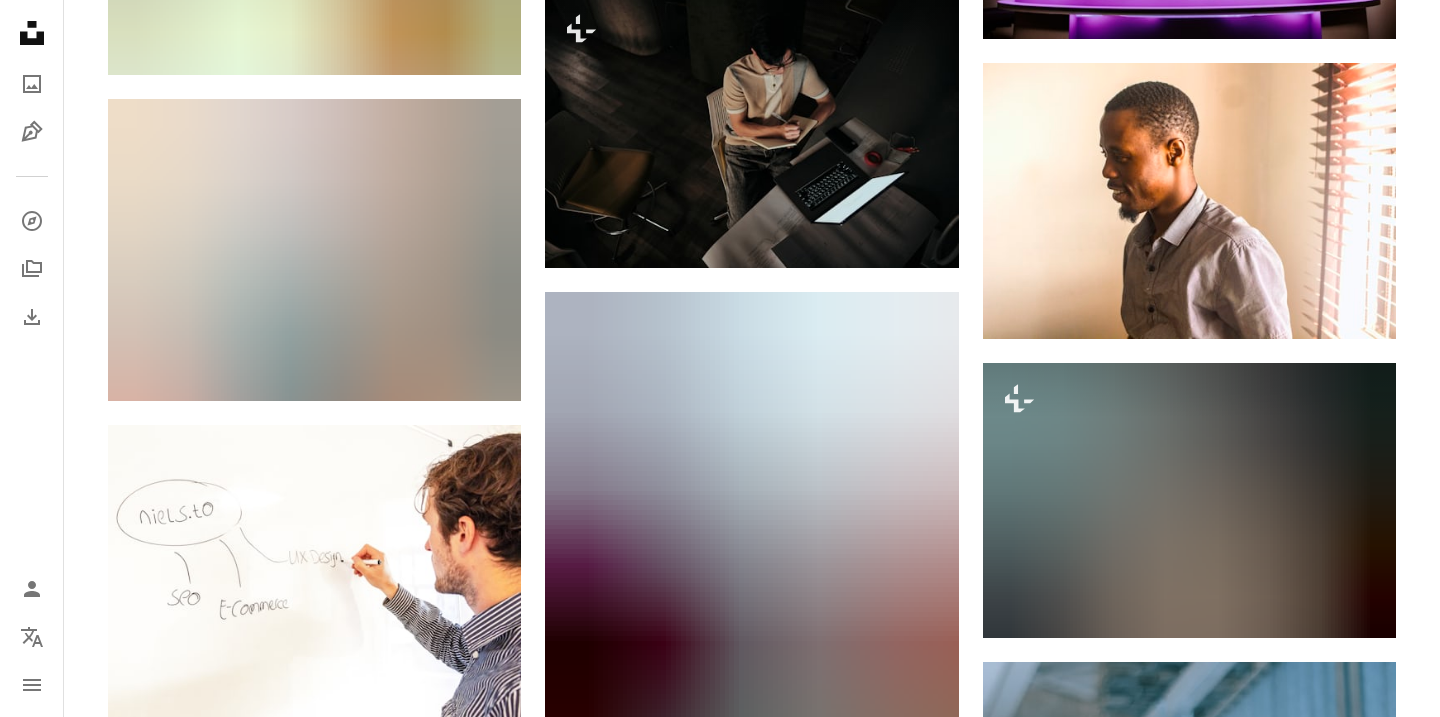 scroll, scrollTop: 11623, scrollLeft: 0, axis: vertical 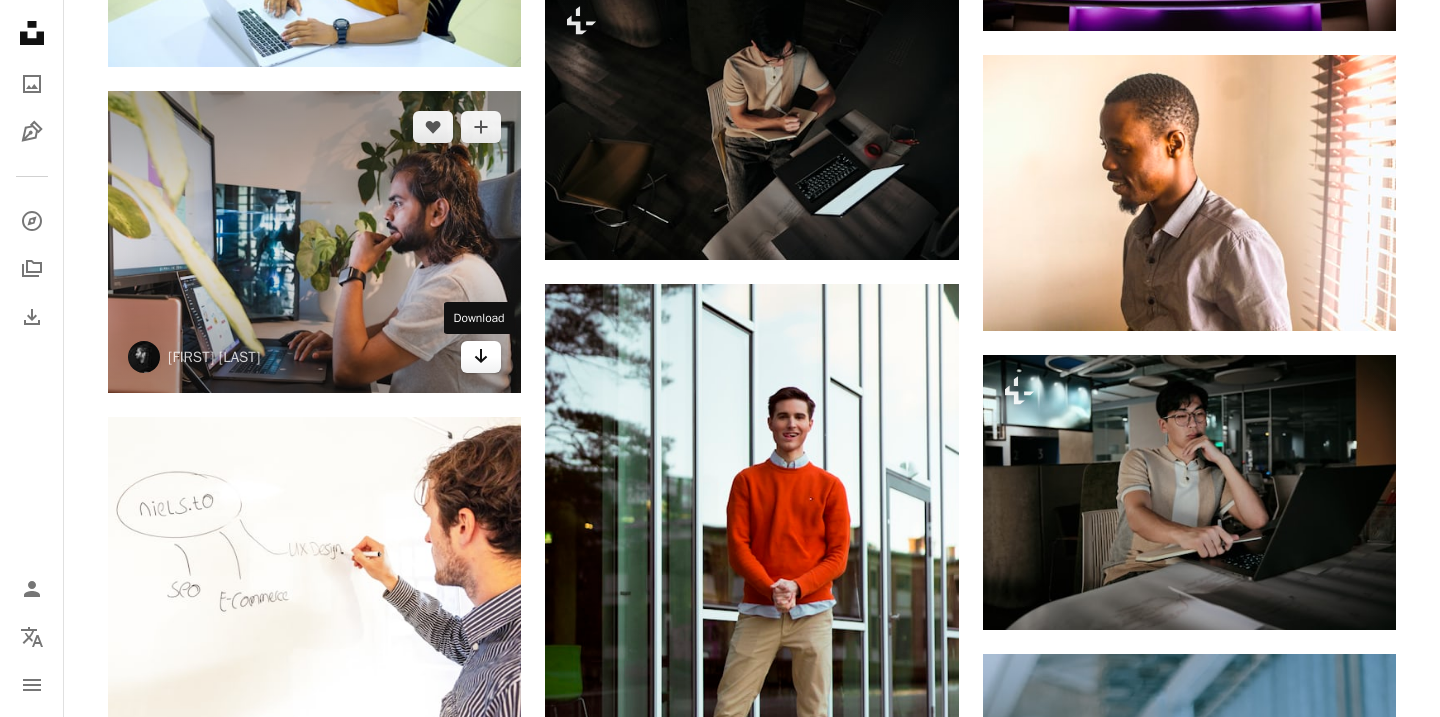 click on "Arrow pointing down" 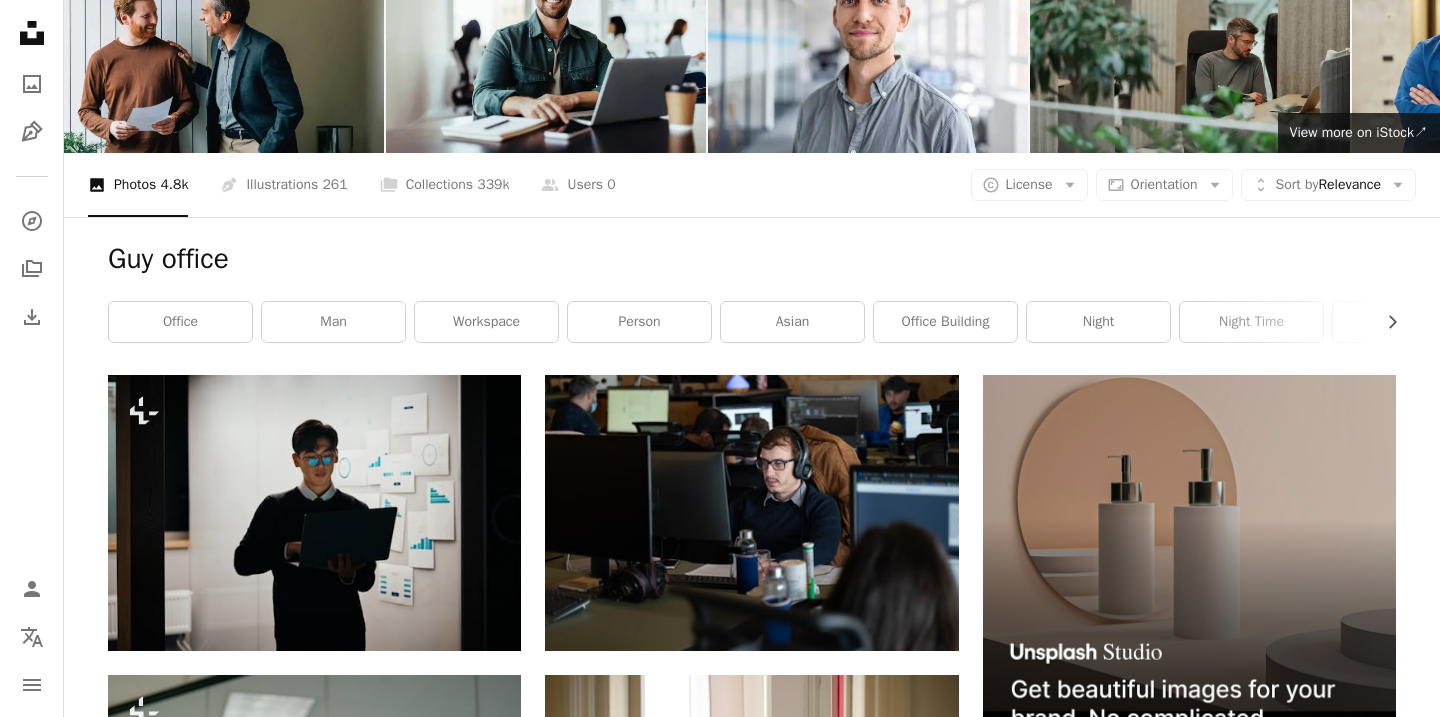 scroll, scrollTop: 0, scrollLeft: 0, axis: both 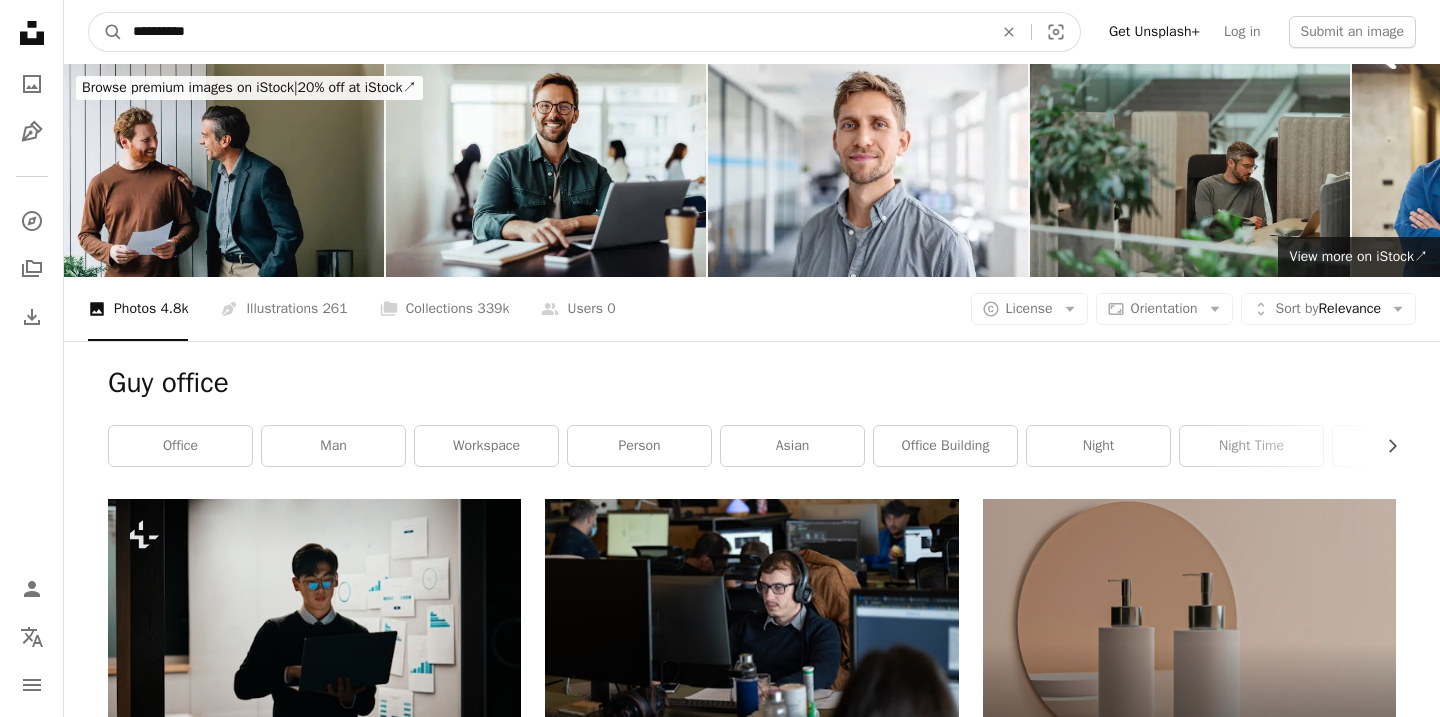 click on "**********" at bounding box center [555, 32] 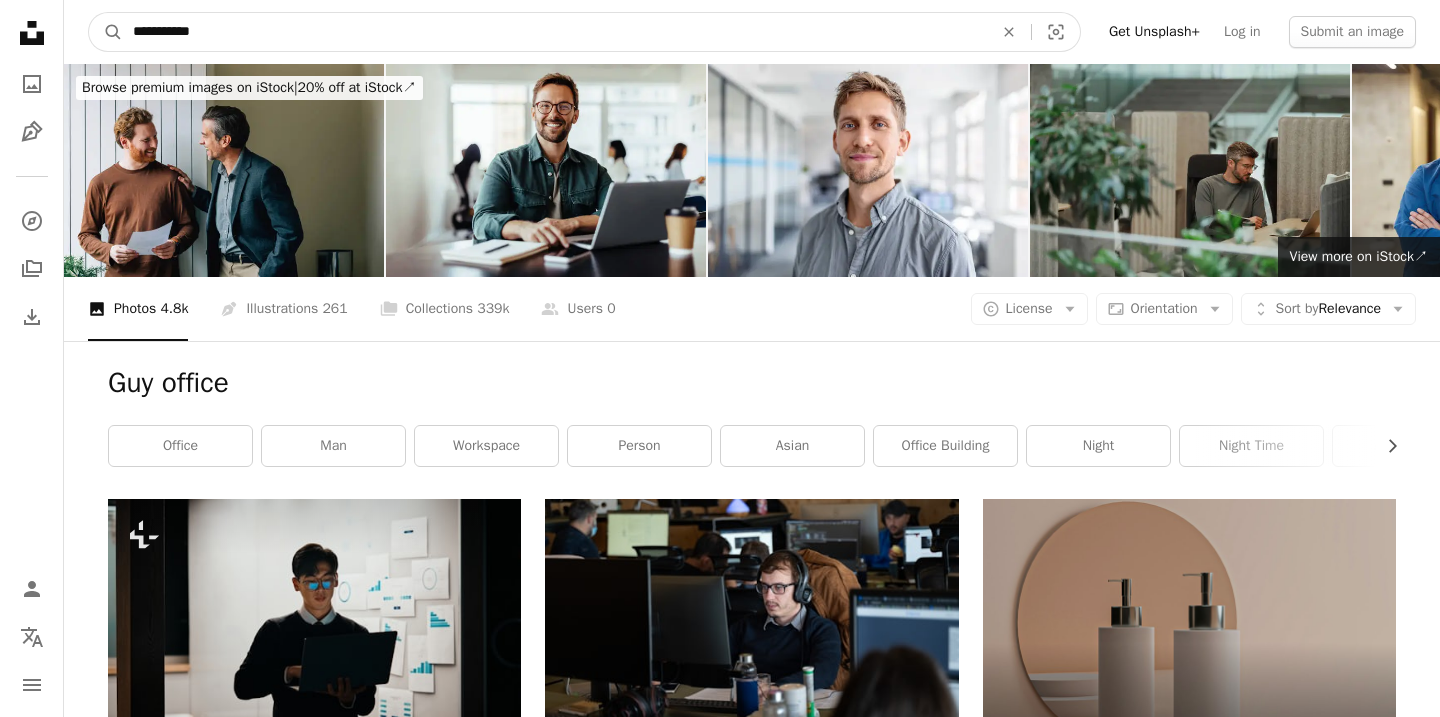 type on "**********" 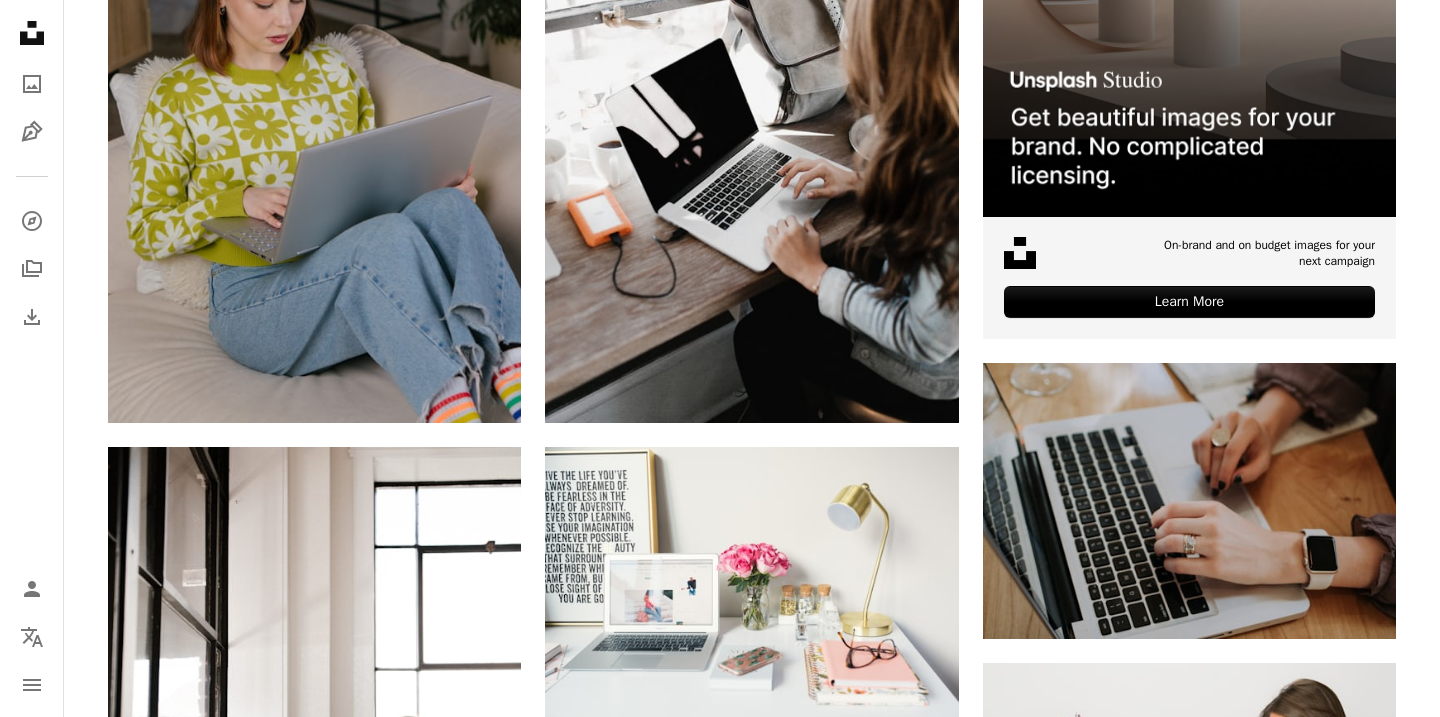scroll, scrollTop: 956, scrollLeft: 0, axis: vertical 